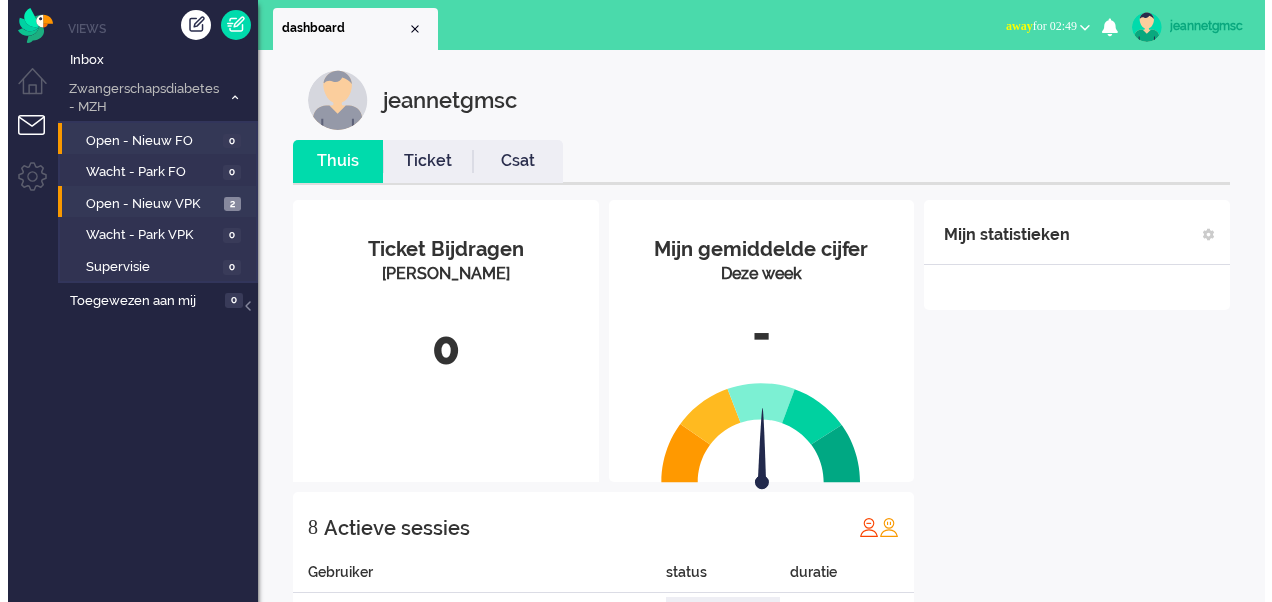 scroll, scrollTop: 0, scrollLeft: 0, axis: both 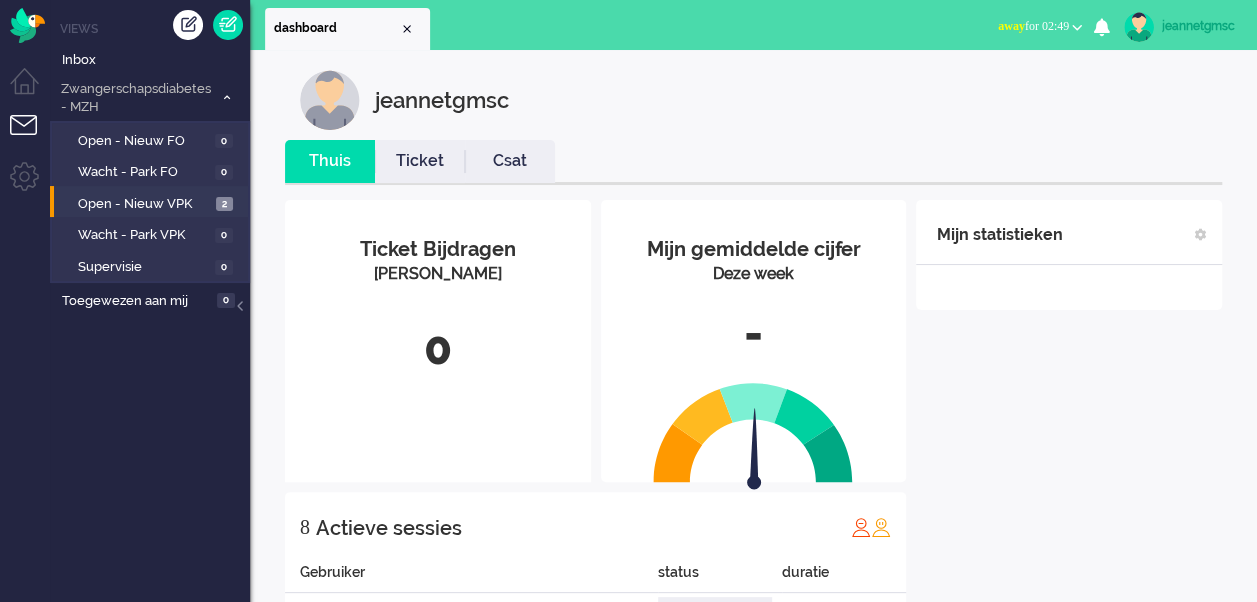 click on "Open - Nieuw VPK" at bounding box center [144, 204] 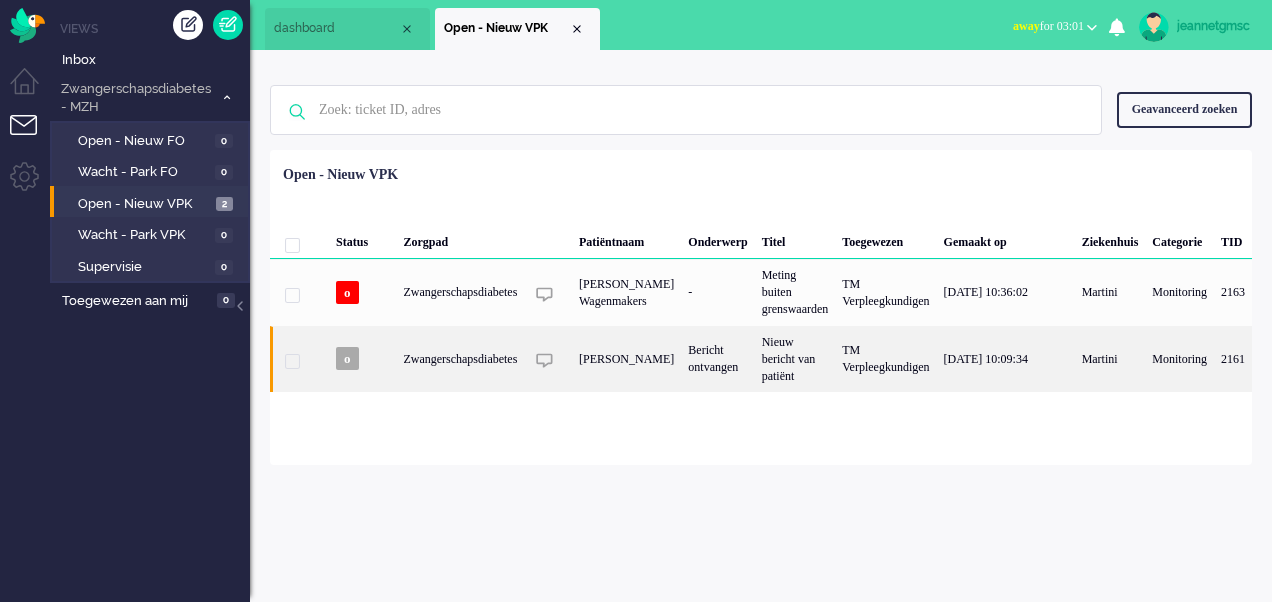 click on "Zwangerschapsdiabetes" 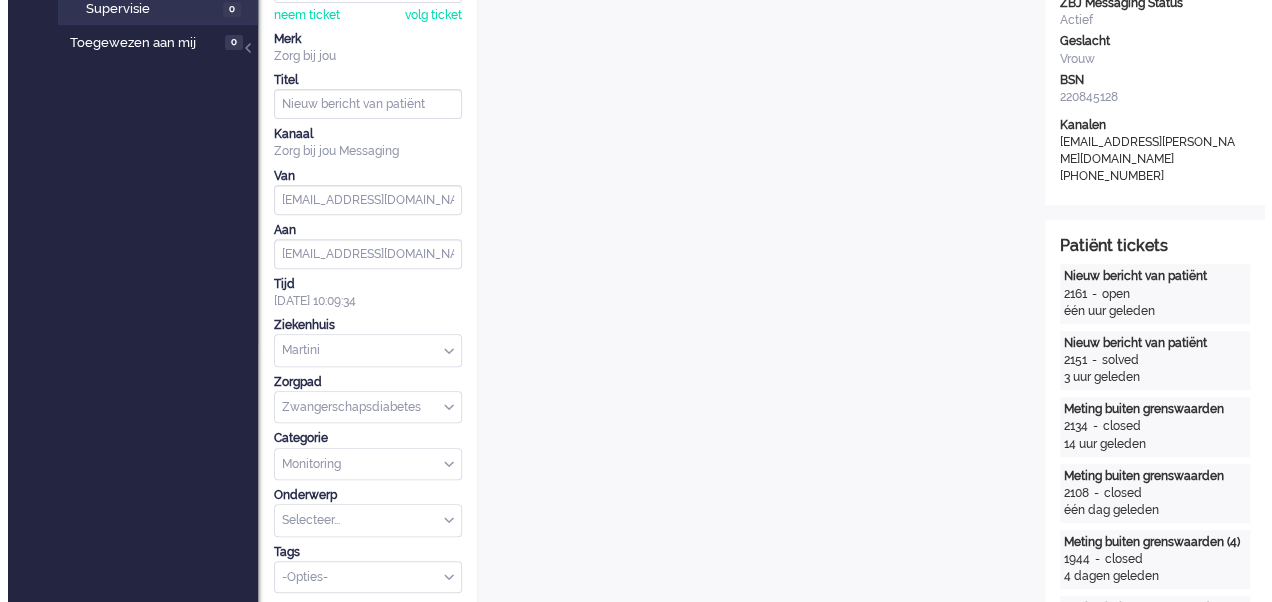 scroll, scrollTop: 0, scrollLeft: 0, axis: both 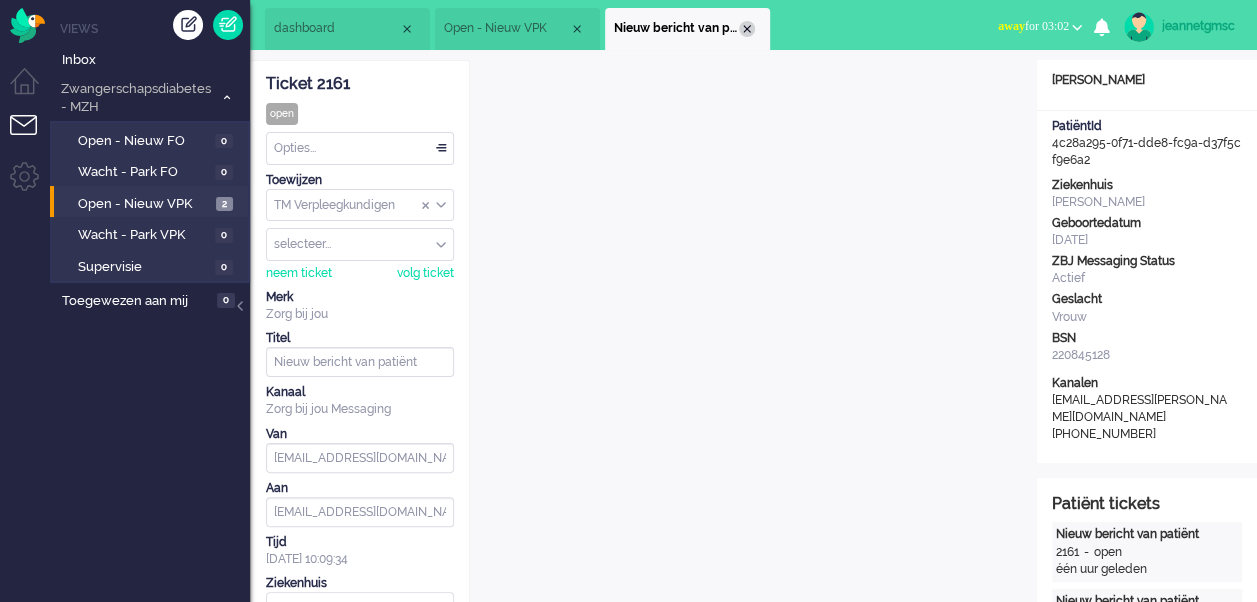click at bounding box center [747, 29] 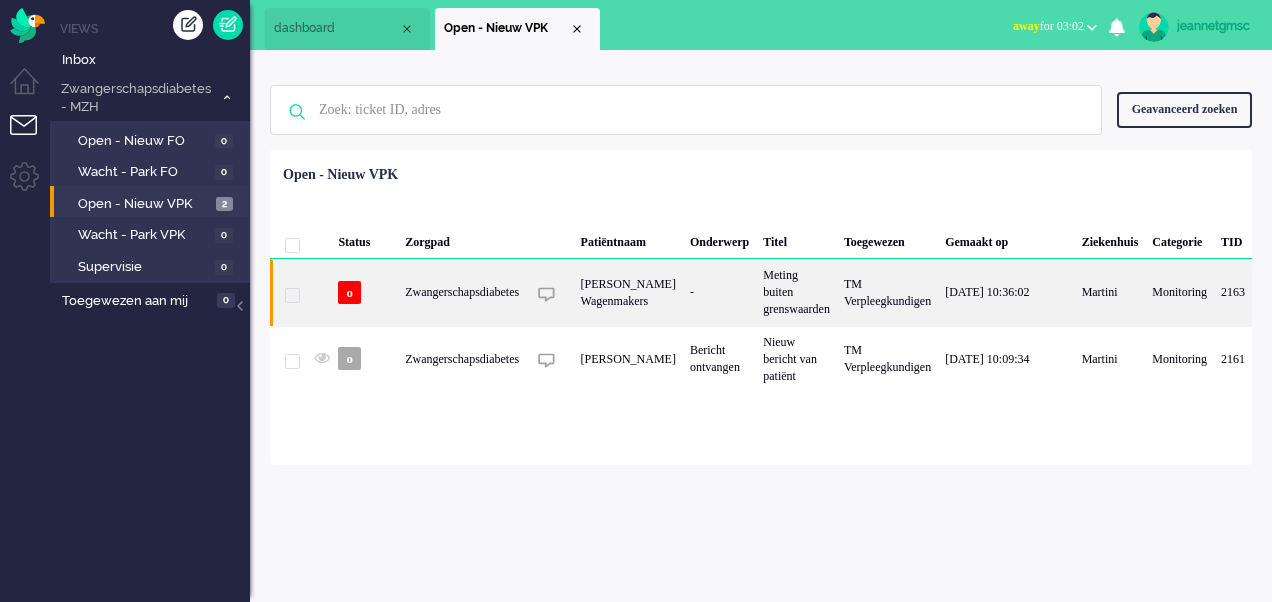 click on "Zwangerschapsdiabetes" 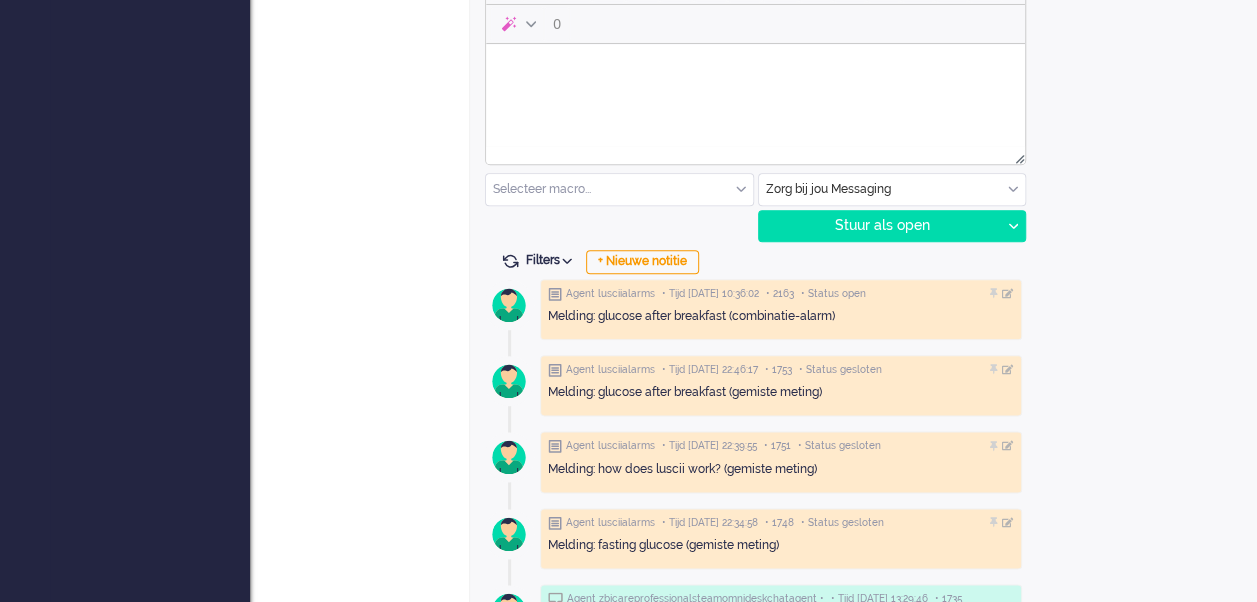 scroll, scrollTop: 900, scrollLeft: 0, axis: vertical 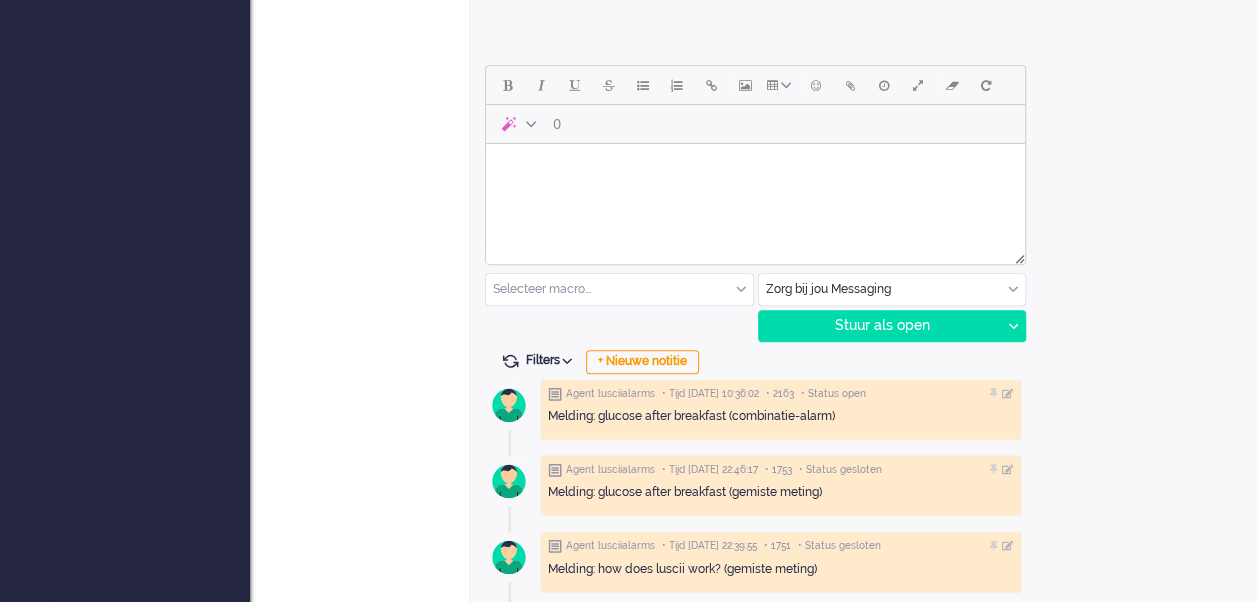 click at bounding box center [755, 169] 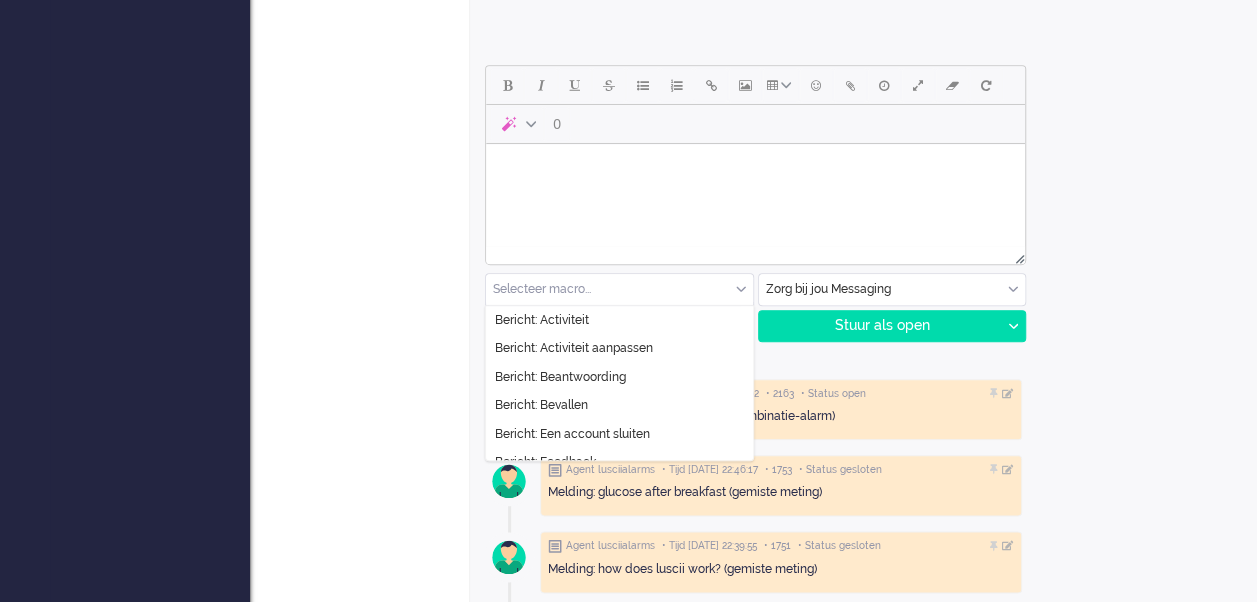 click at bounding box center (619, 289) 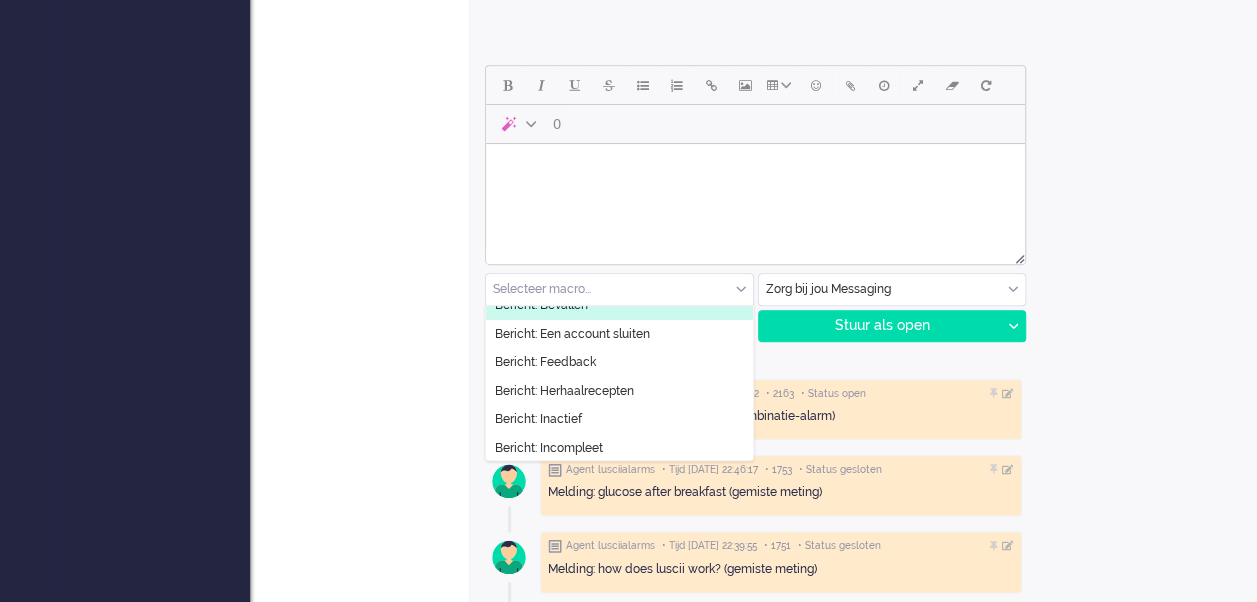 scroll, scrollTop: 200, scrollLeft: 0, axis: vertical 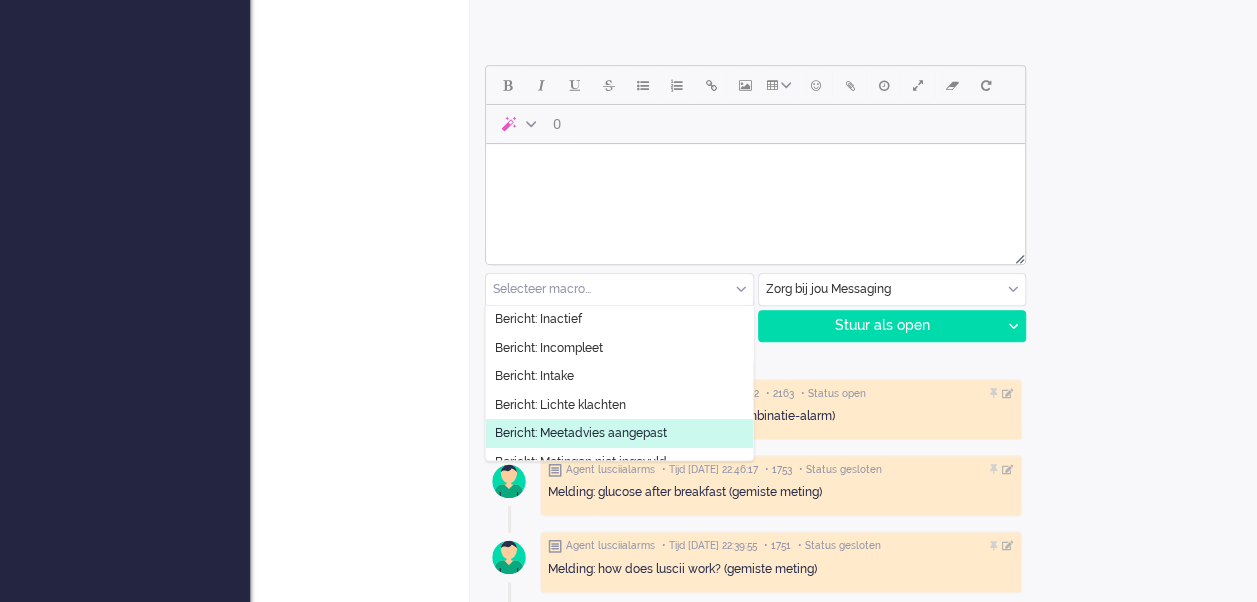 click on "Bericht: Meetadvies aangepast" 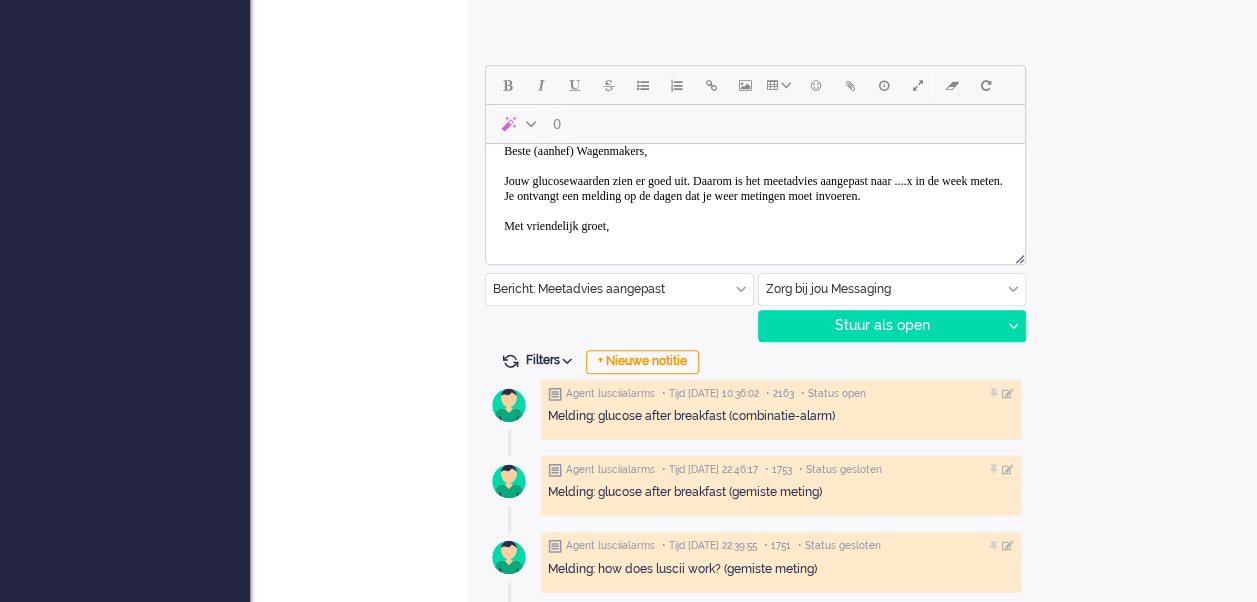 scroll, scrollTop: 0, scrollLeft: 0, axis: both 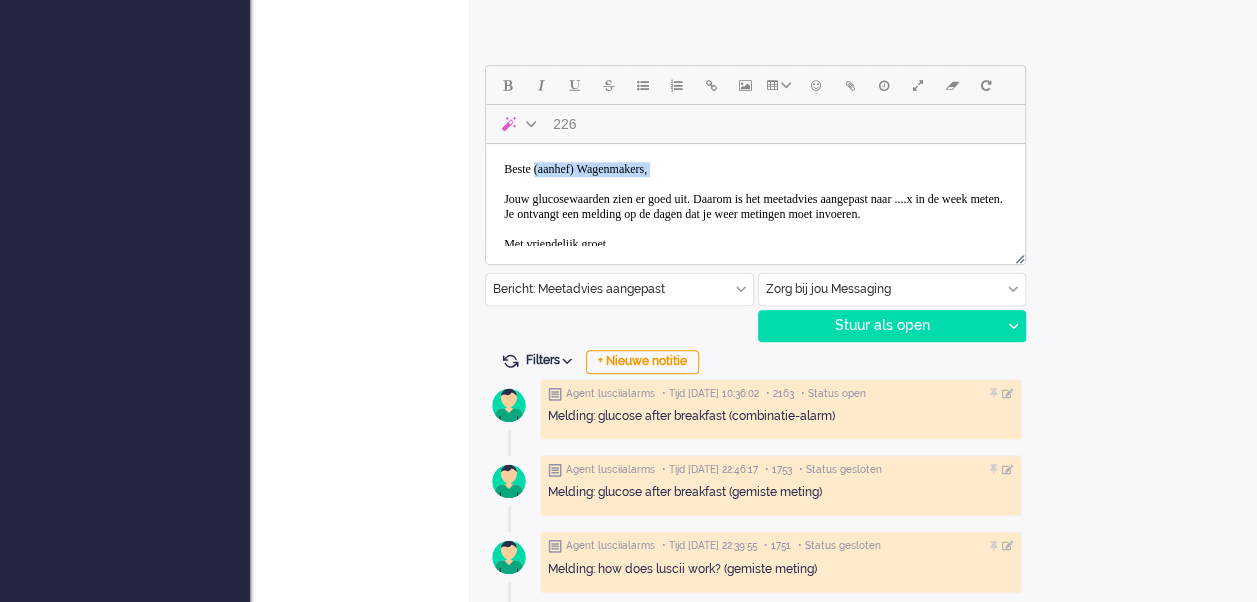 drag, startPoint x: 715, startPoint y: 179, endPoint x: 543, endPoint y: 166, distance: 172.49059 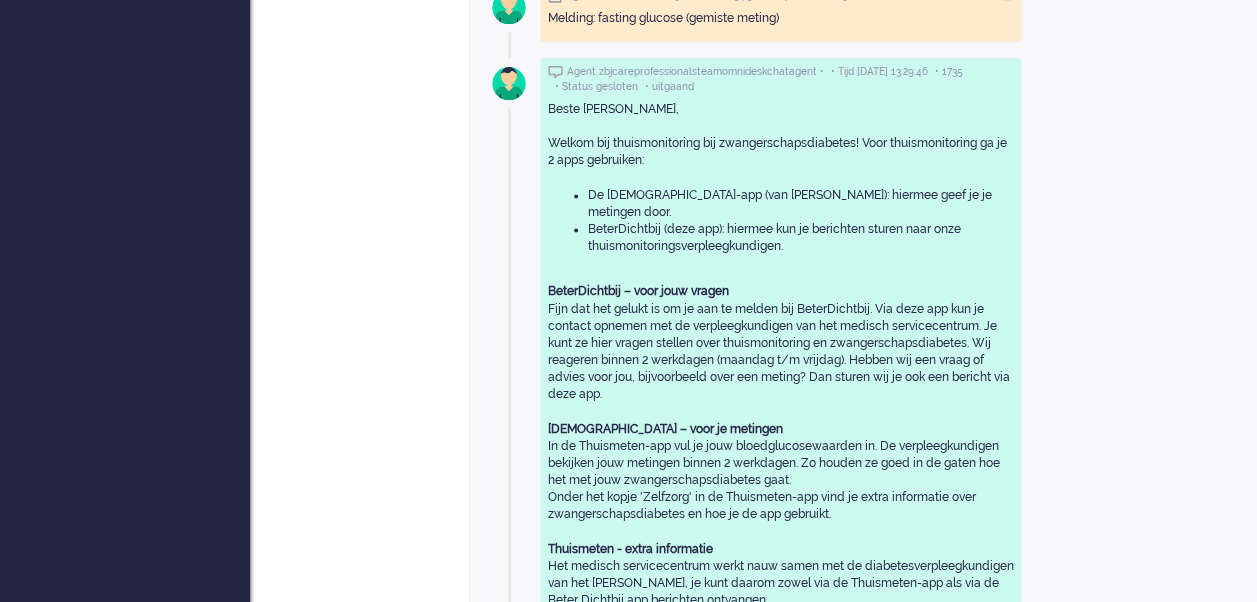 scroll, scrollTop: 1500, scrollLeft: 0, axis: vertical 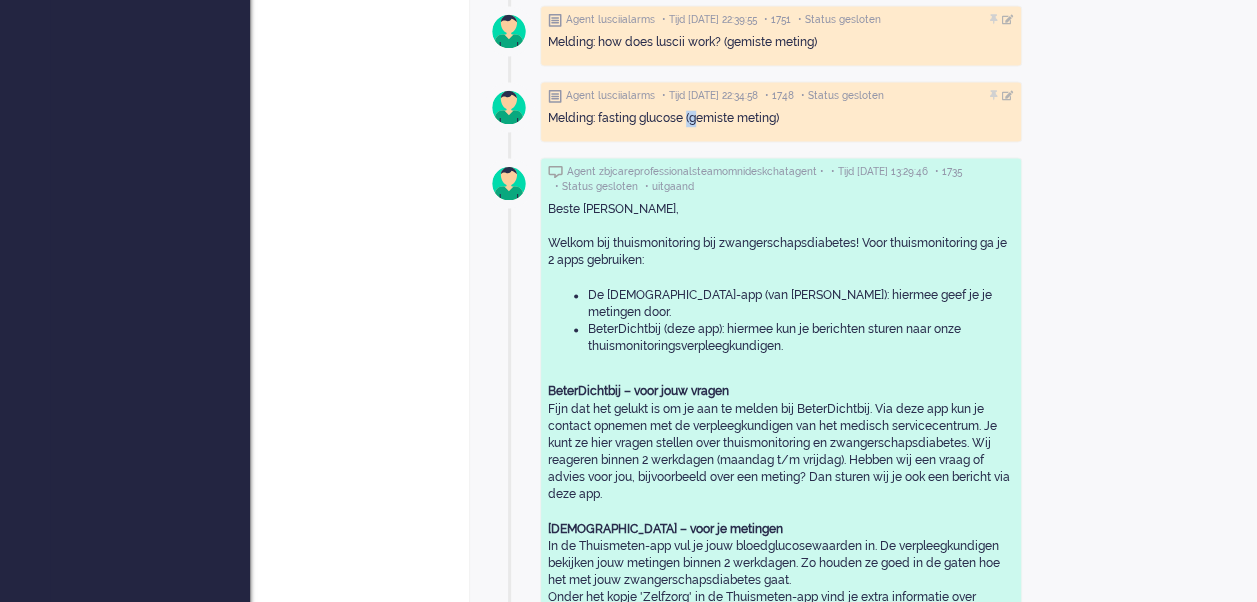 drag, startPoint x: 702, startPoint y: 104, endPoint x: 687, endPoint y: 106, distance: 15.132746 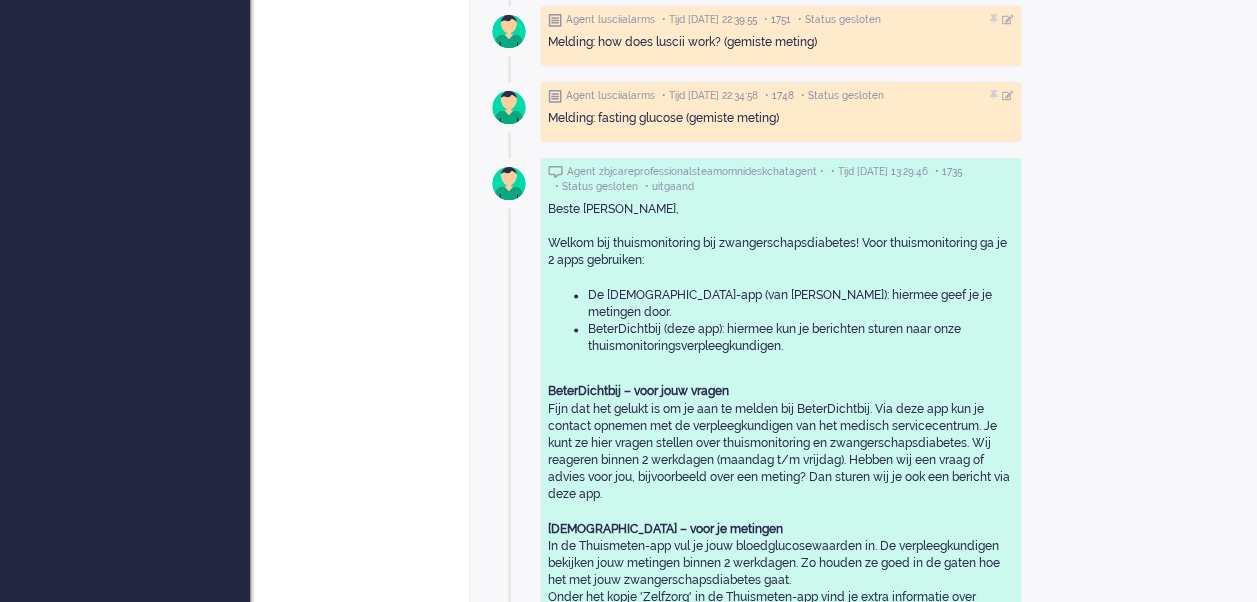 drag, startPoint x: 687, startPoint y: 106, endPoint x: 703, endPoint y: 214, distance: 109.17875 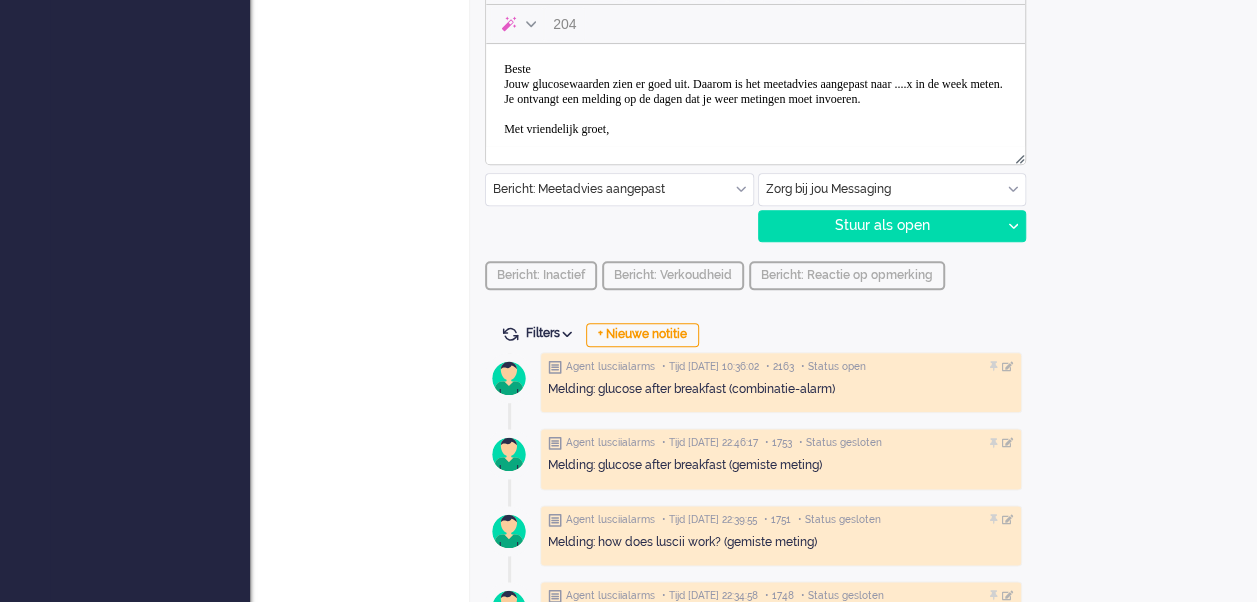 scroll, scrollTop: 900, scrollLeft: 0, axis: vertical 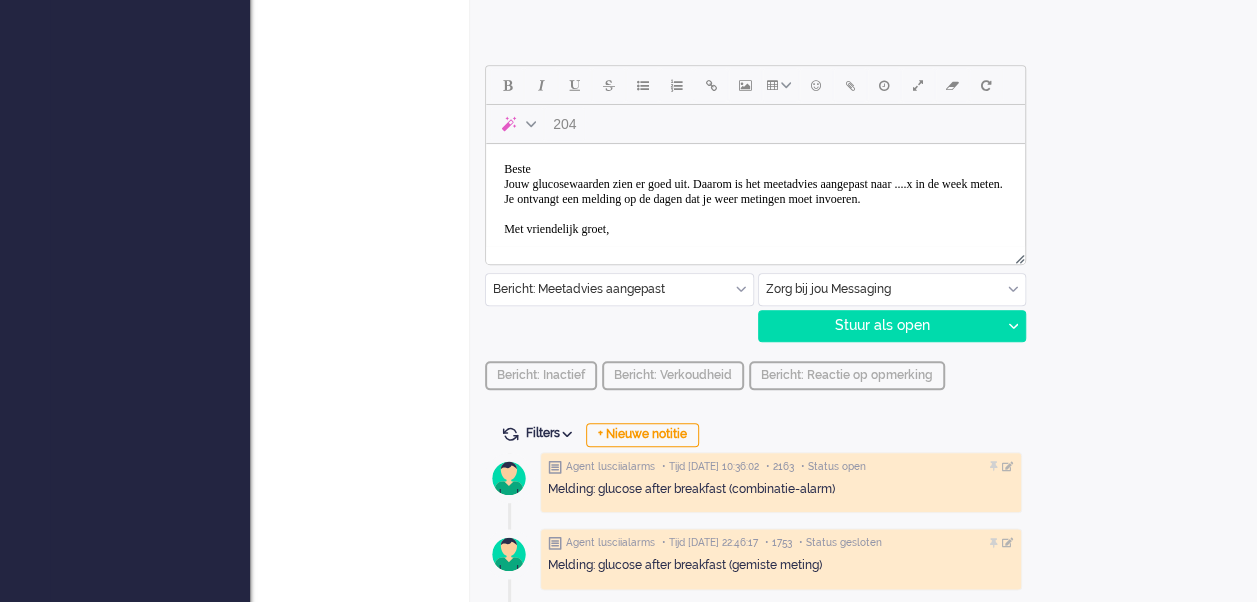 click on "Beste  Jouw glucosewaarden zien er goed uit. Daarom is het meetadvies aangepast naar ....x in de week meten. Je ontvangt een melding op de dagen dat je weer metingen moet invoeren. Met vriendelijk groet," at bounding box center (755, 199) 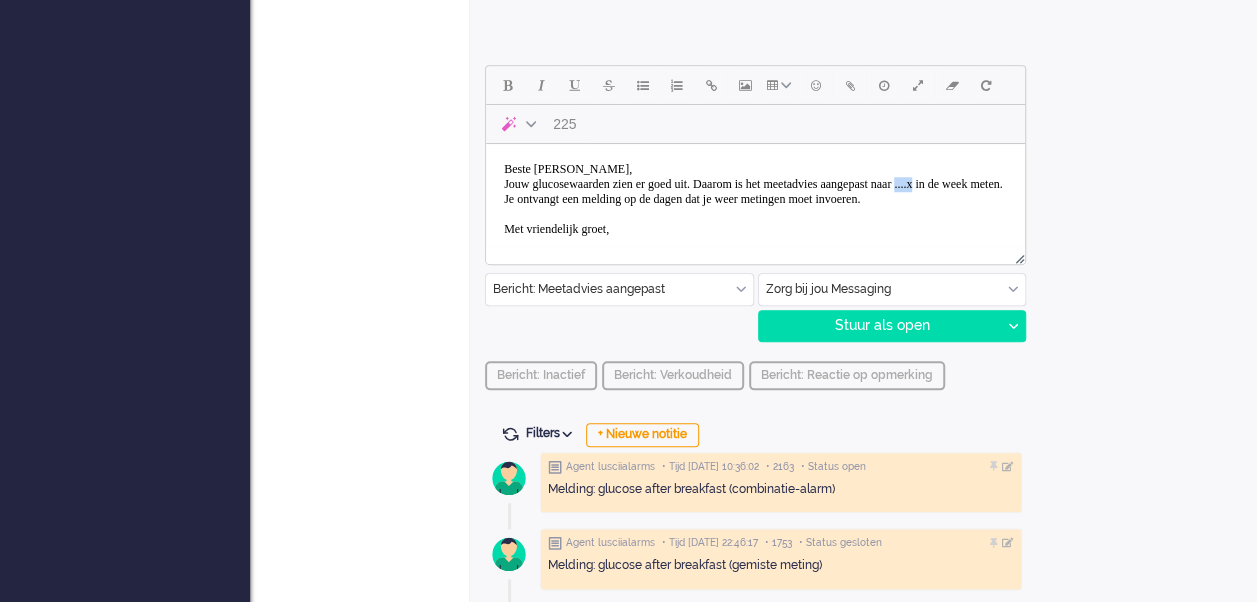 drag, startPoint x: 561, startPoint y: 201, endPoint x: 537, endPoint y: 204, distance: 24.186773 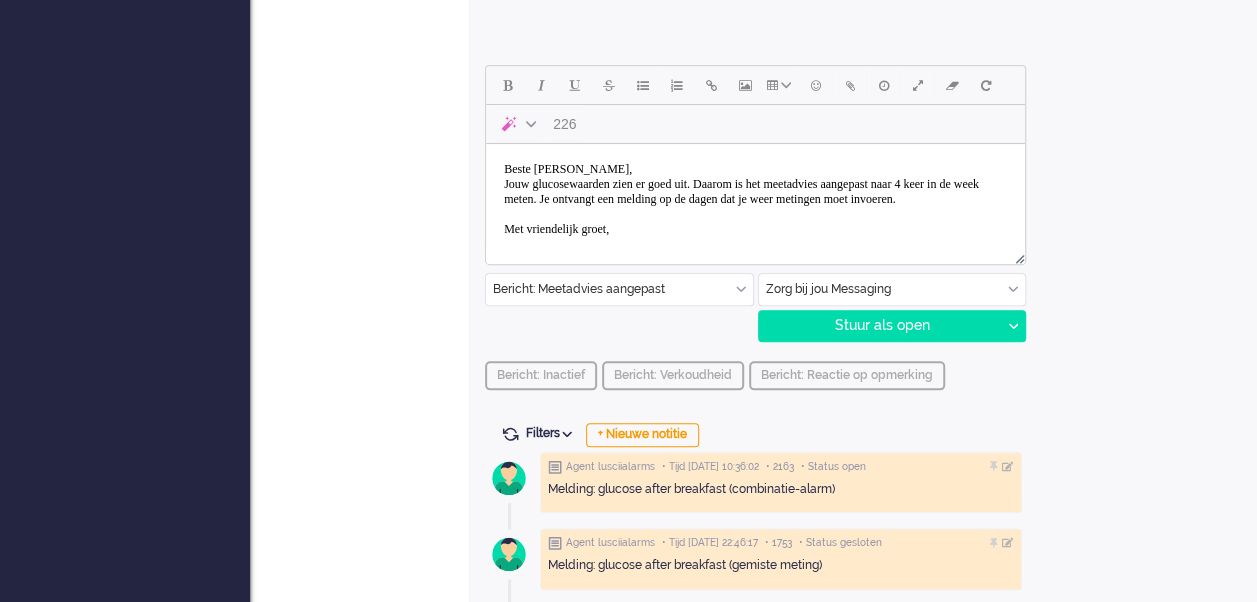 click on "Beste [PERSON_NAME], Jouw glucosewaarden zien er goed uit. Daarom is het meetadvies aangepast naar 4 keer in de week meten. Je ontvangt een melding op de dagen dat je weer metingen moet invoeren. Met vriendelijk groet," at bounding box center (755, 199) 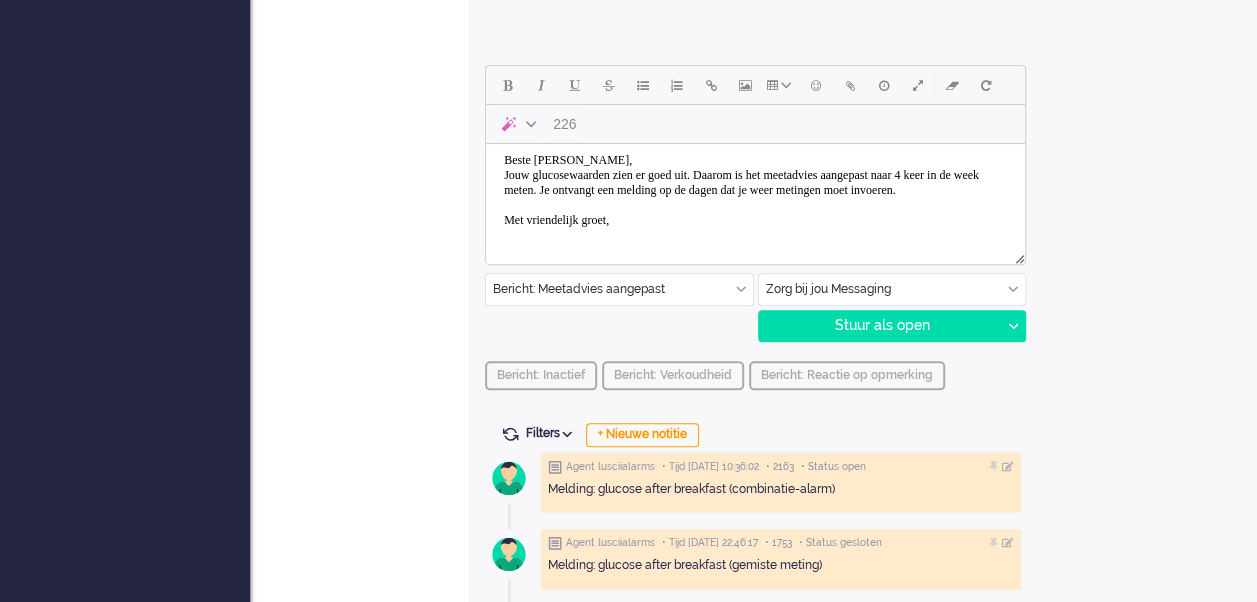 click on "Beste [PERSON_NAME], Jouw glucosewaarden zien er goed uit. Daarom is het meetadvies aangepast naar 4 keer in de week meten. Je ontvangt een melding op de dagen dat je weer metingen moet invoeren. Met vriendelijk groet," at bounding box center (755, 190) 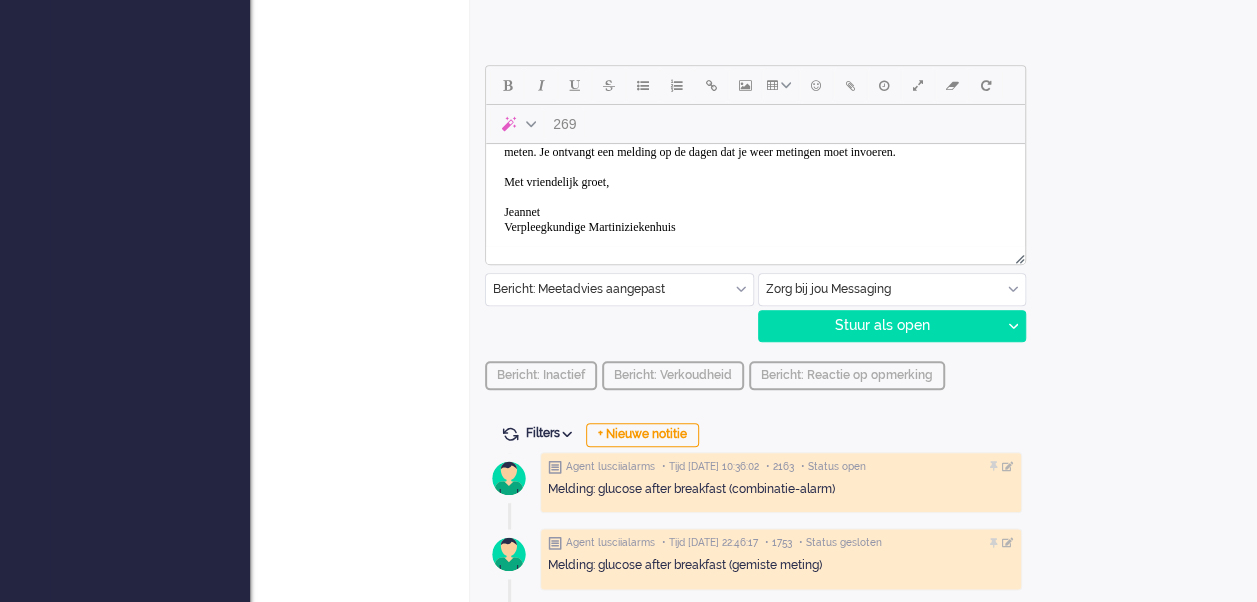 scroll, scrollTop: 0, scrollLeft: 0, axis: both 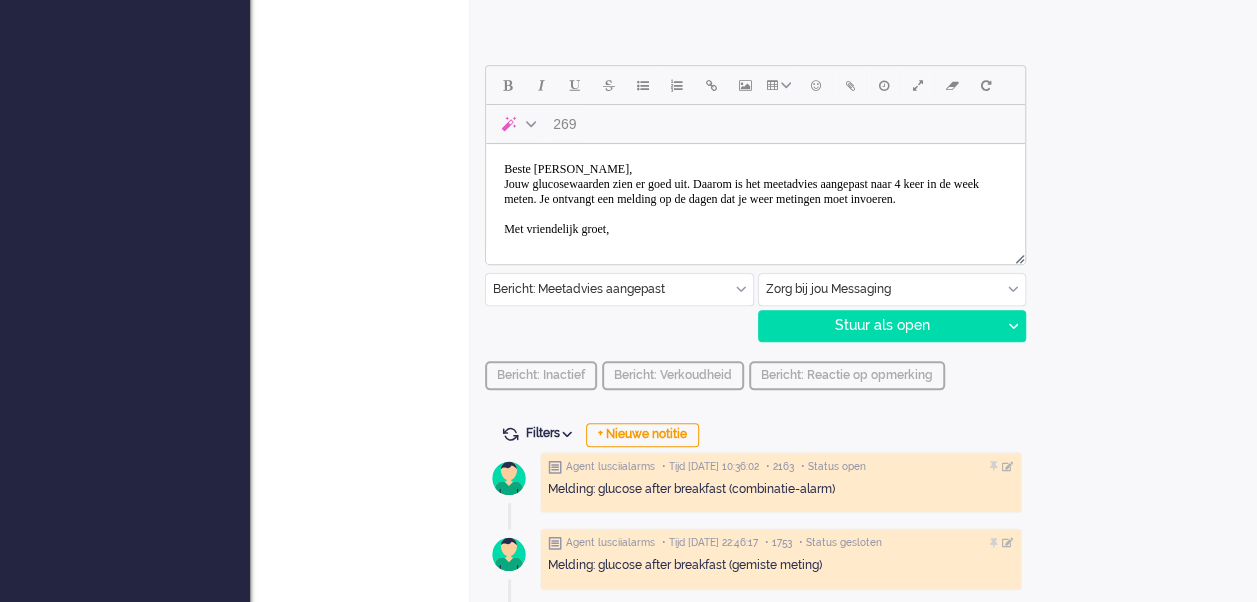 click on "Beste [PERSON_NAME], Jouw glucosewaarden zien er goed uit. Daarom is het meetadvies aangepast naar 4 keer in de week meten. Je ontvangt een melding op de dagen dat je weer metingen moet invoeren. Met vriendelijk groet, [PERSON_NAME] Verpleegkundige Martiniziekenhuis" at bounding box center [755, 222] 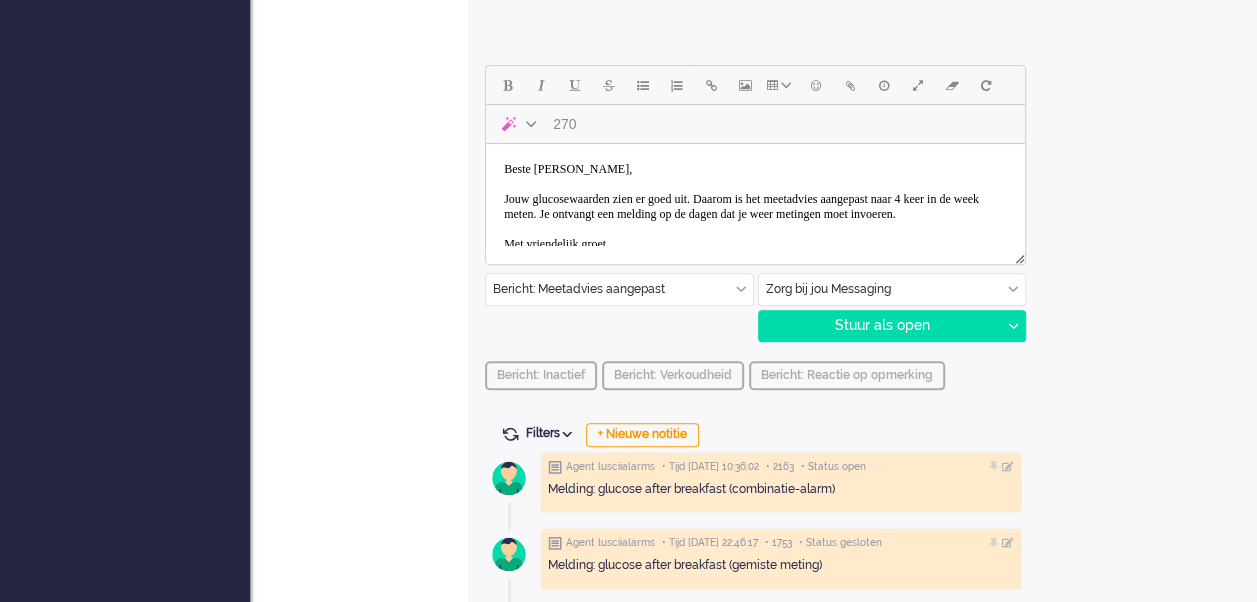 scroll, scrollTop: 80, scrollLeft: 0, axis: vertical 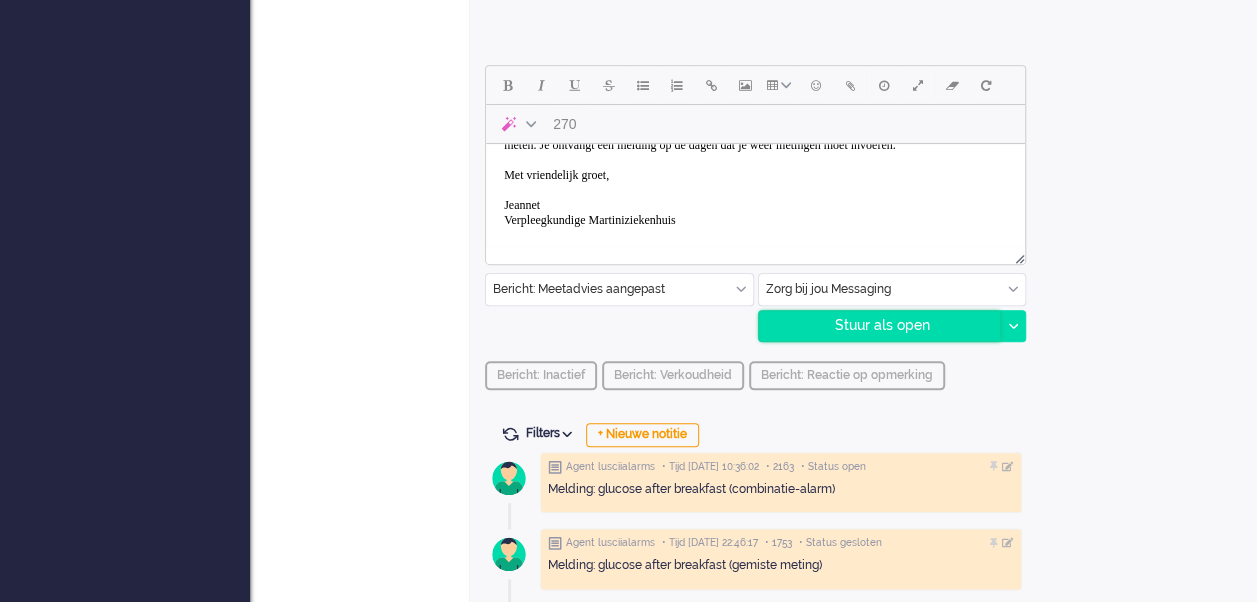 click on "Stuur als open" at bounding box center [880, 326] 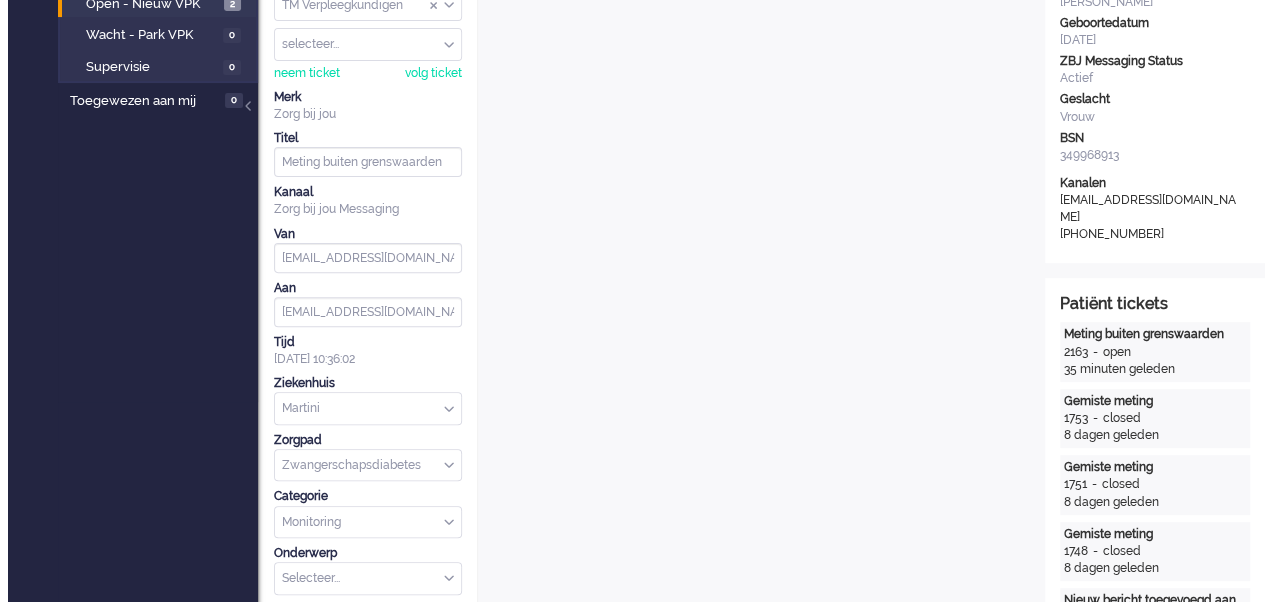 scroll, scrollTop: 0, scrollLeft: 0, axis: both 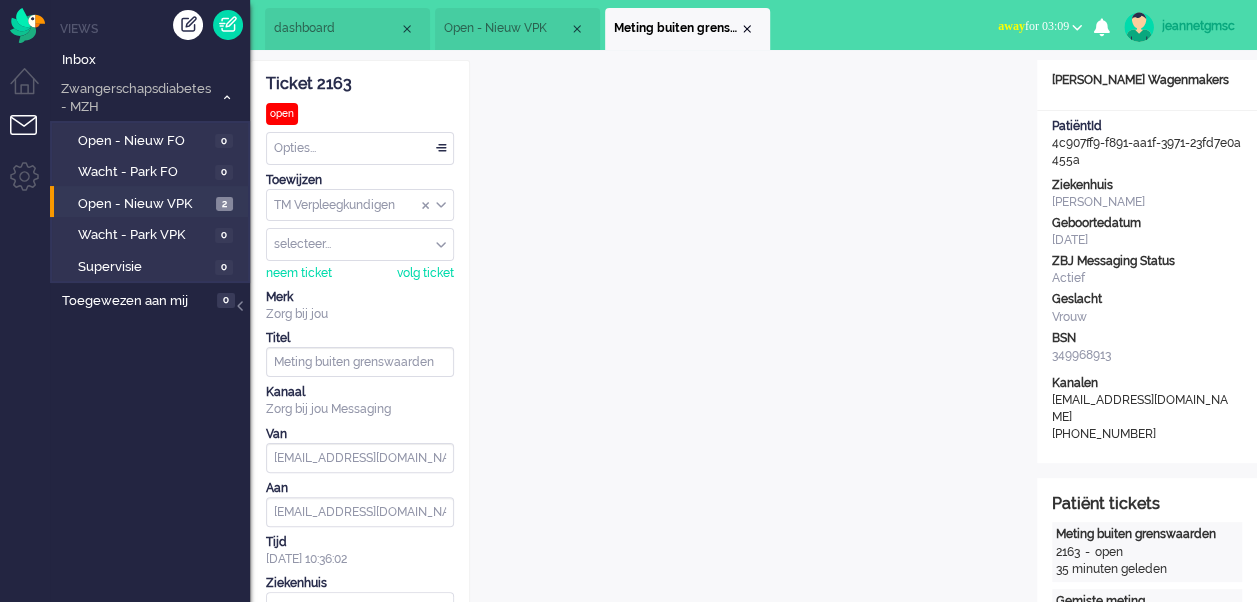 click on "Meting buiten grenswaarden" at bounding box center (687, 29) 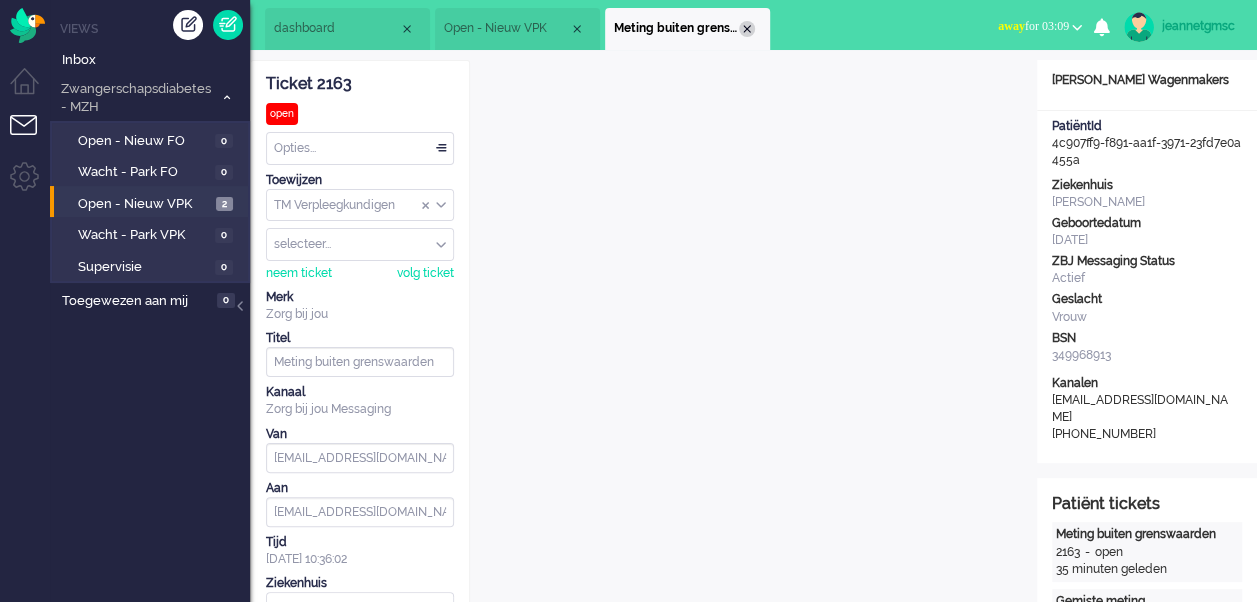 click at bounding box center (747, 29) 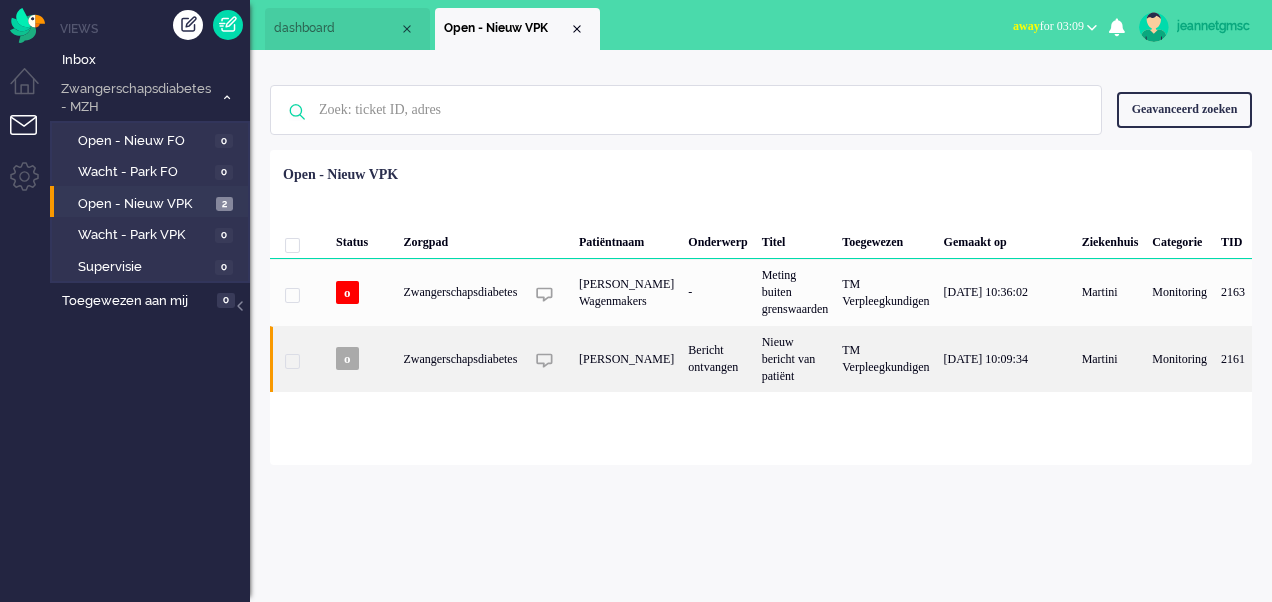 click on "Zwangerschapsdiabetes" 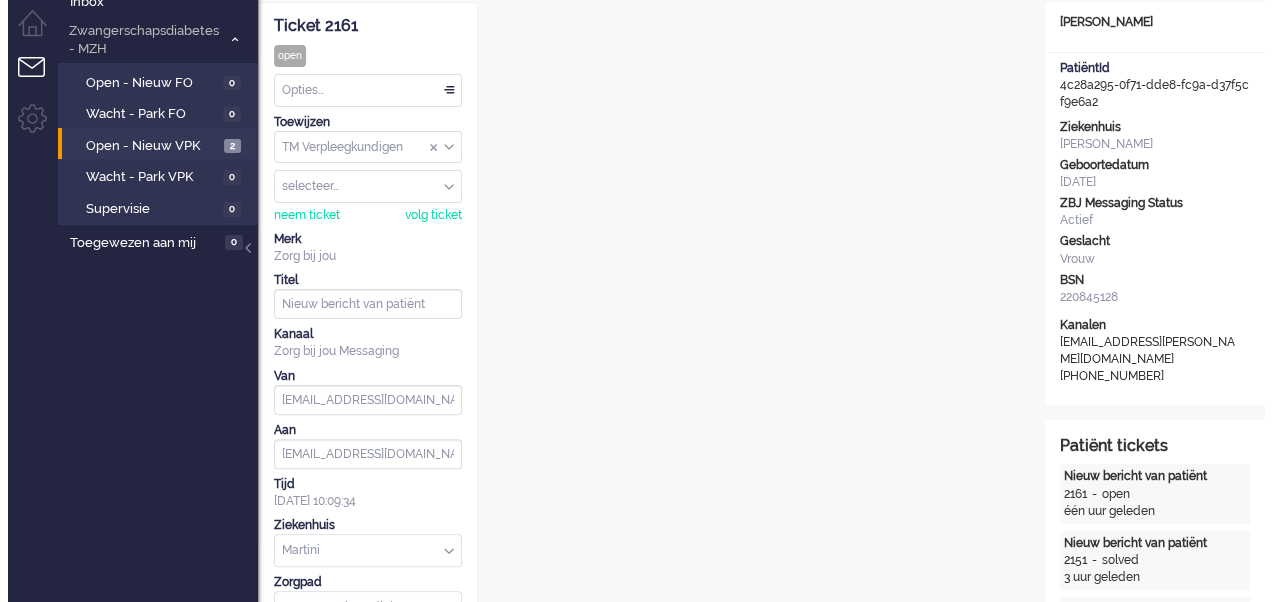 scroll, scrollTop: 0, scrollLeft: 0, axis: both 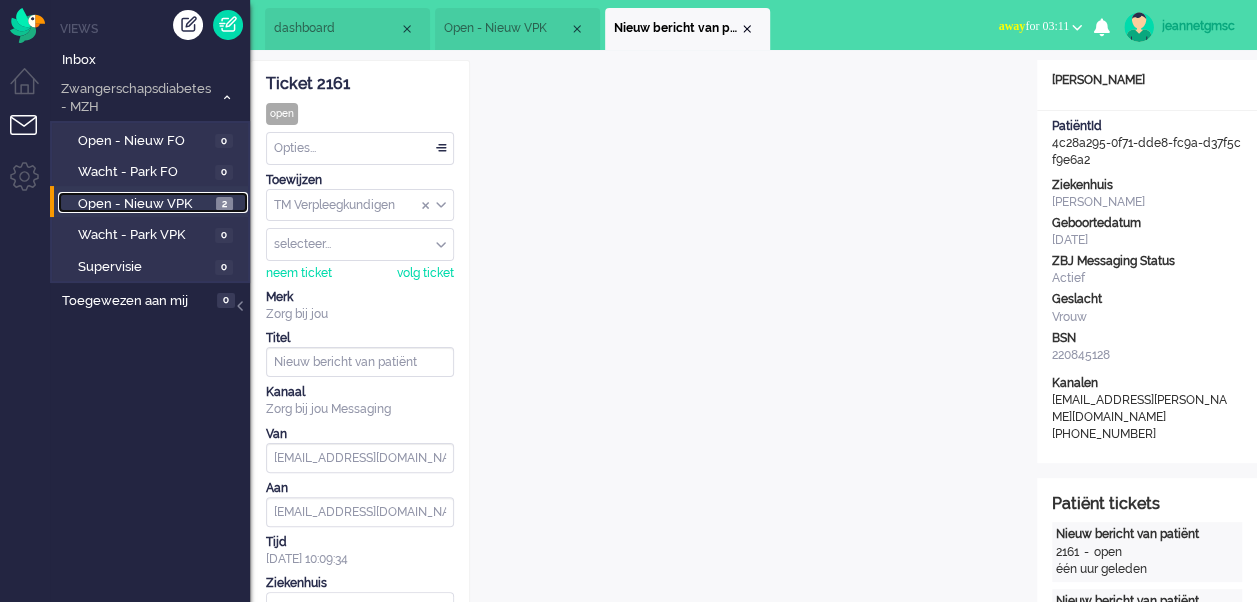 click on "Open - Nieuw VPK" at bounding box center (144, 204) 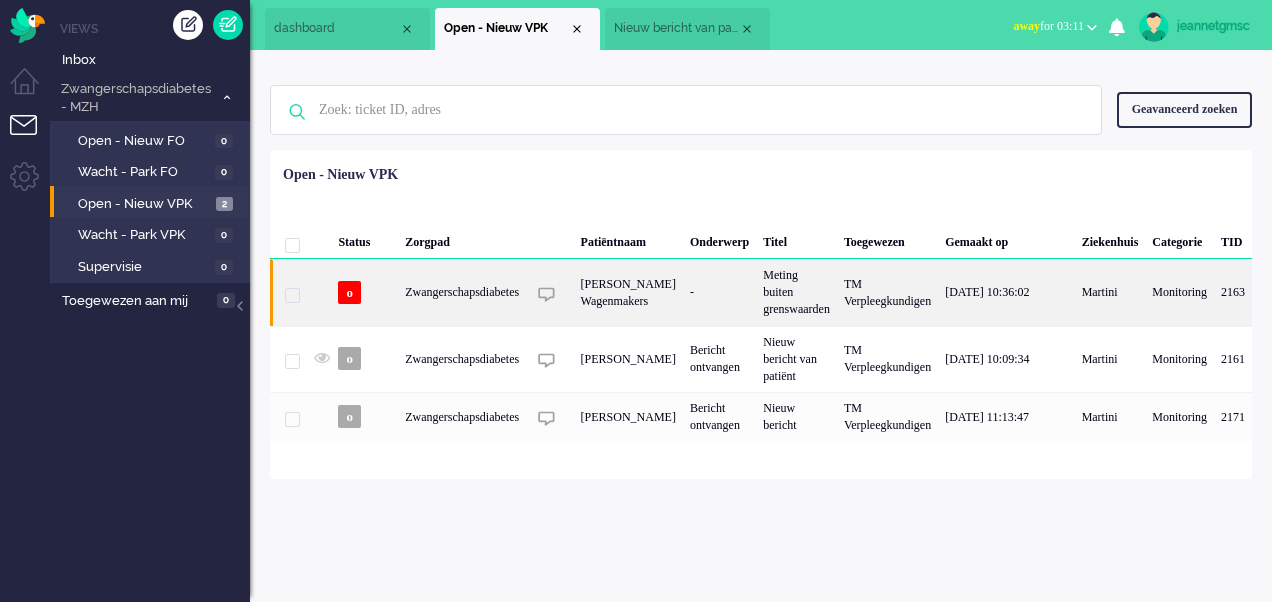 click on "Zwangerschapsdiabetes" 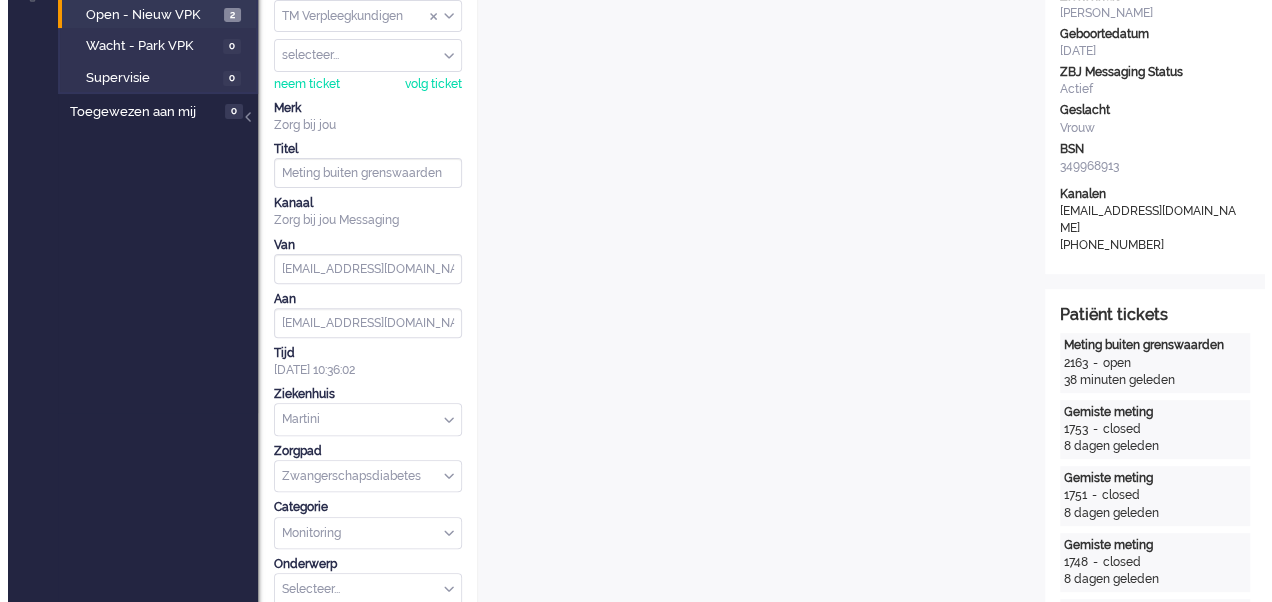 scroll, scrollTop: 0, scrollLeft: 0, axis: both 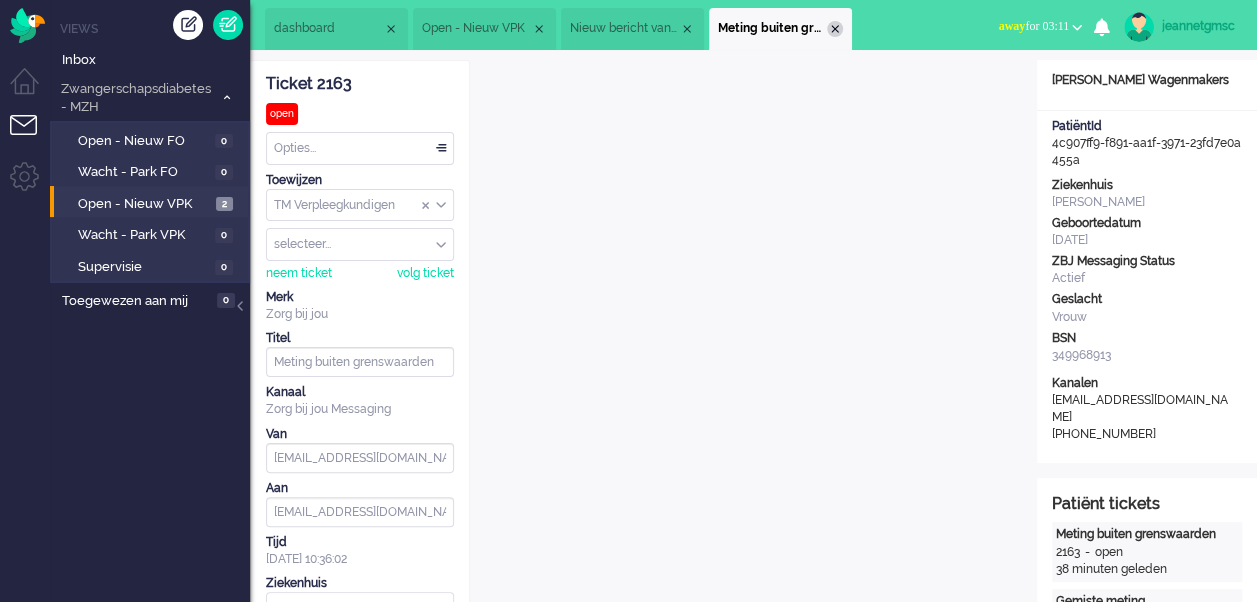 click at bounding box center [835, 29] 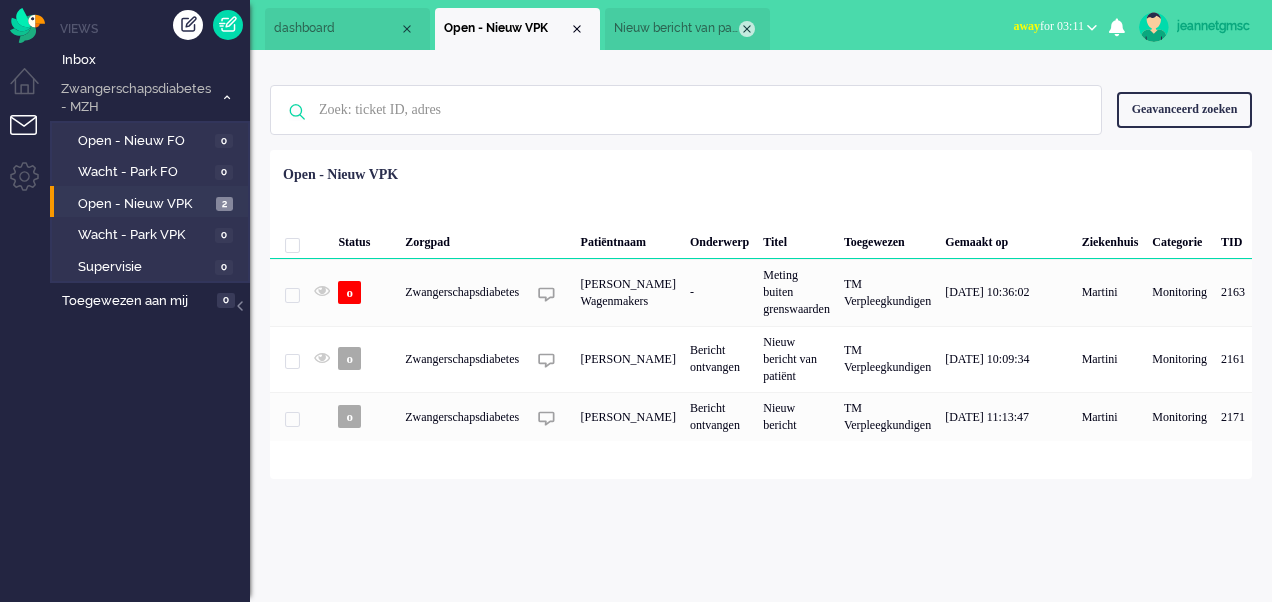 click at bounding box center [747, 29] 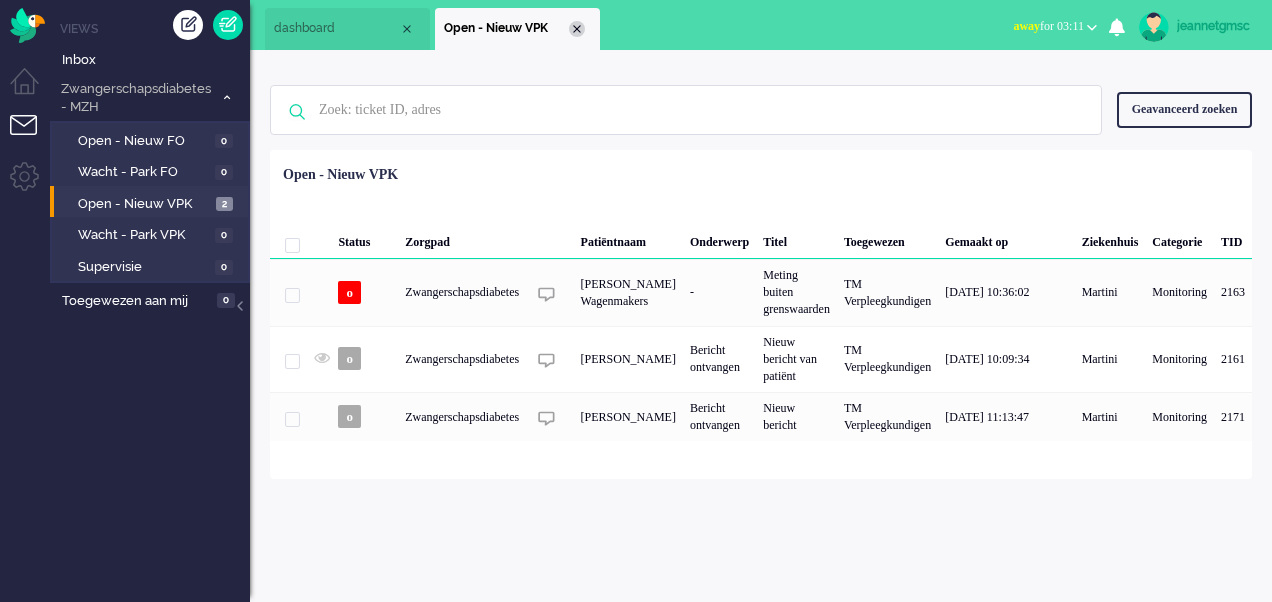 click at bounding box center (577, 29) 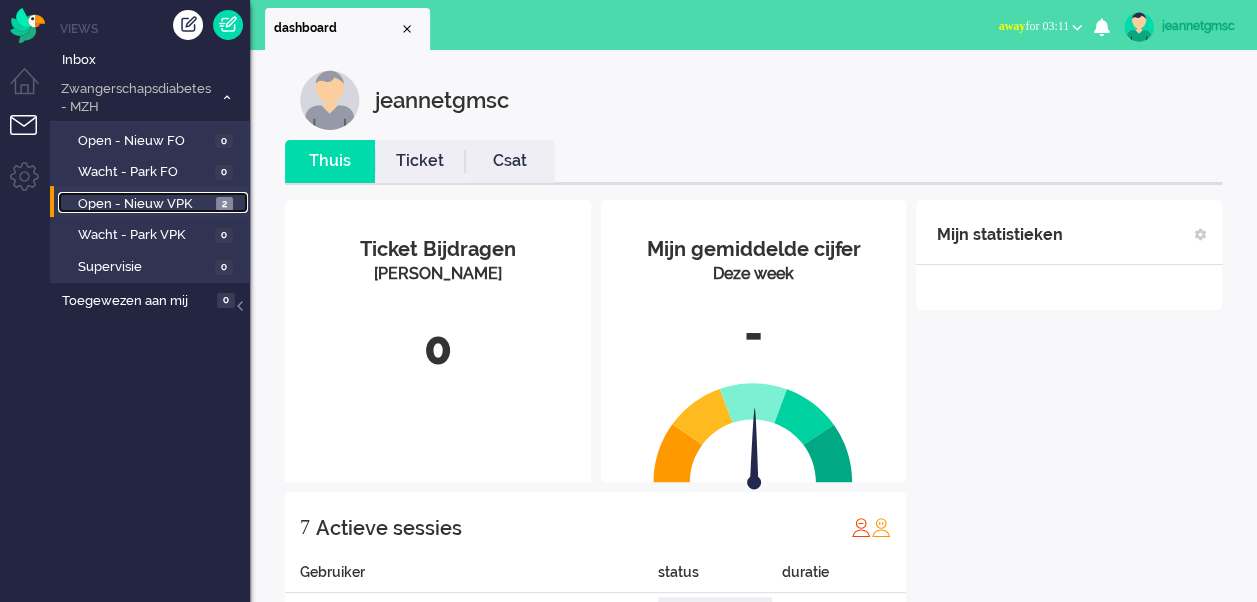 click on "Open - Nieuw VPK" at bounding box center [144, 204] 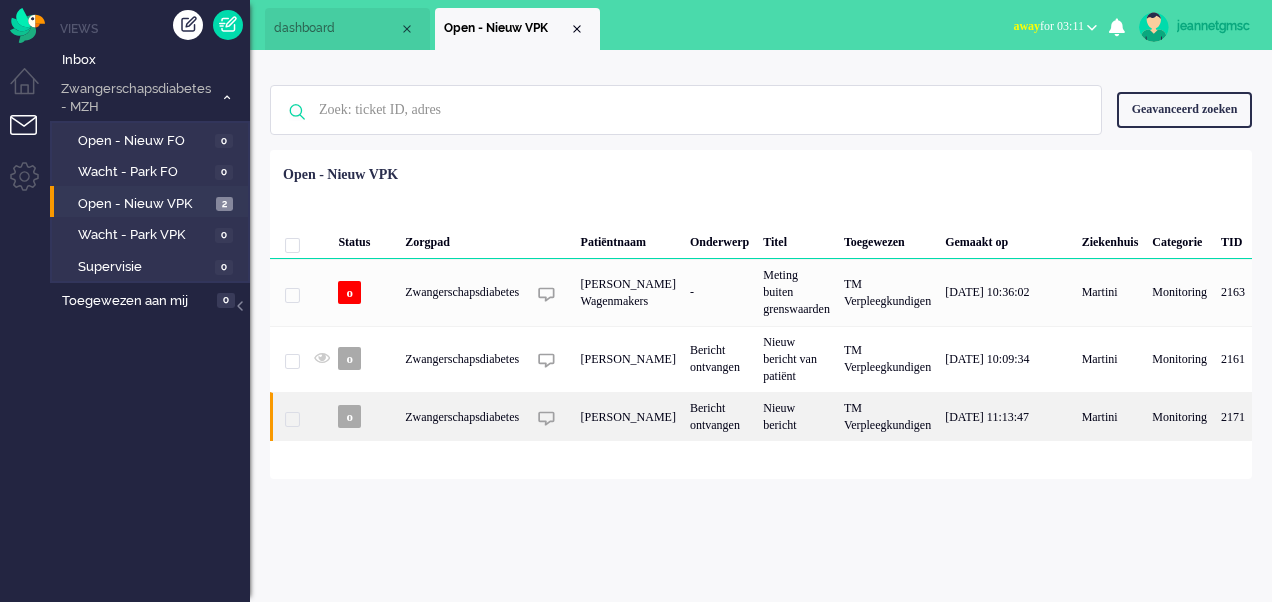 click on "Zwangerschapsdiabetes" 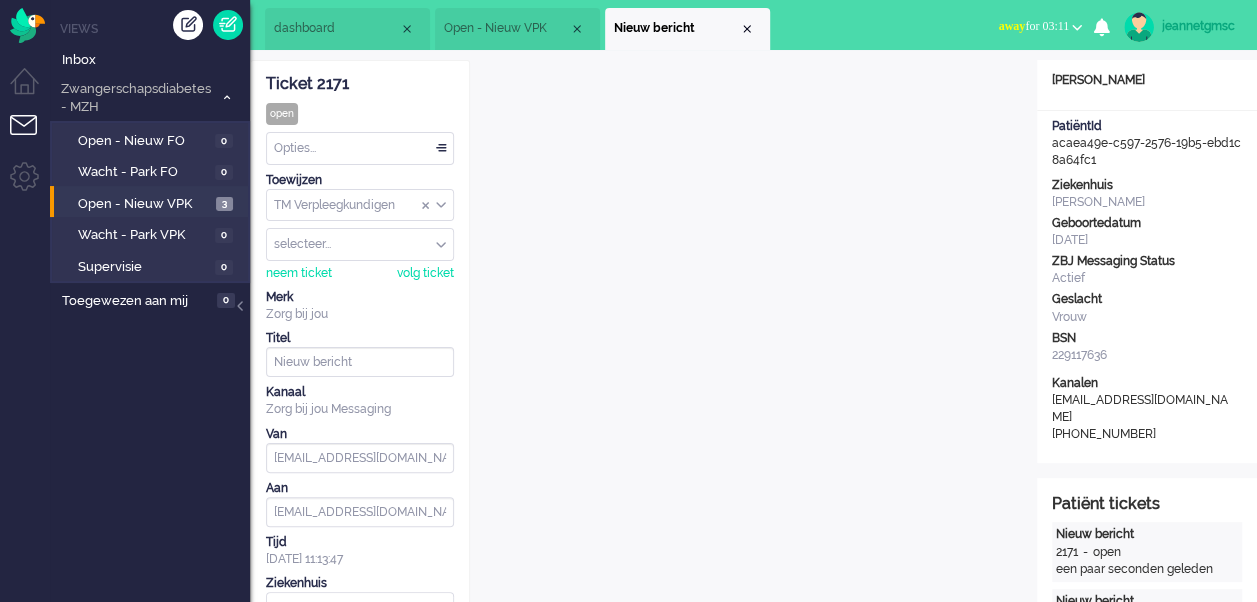 scroll, scrollTop: 100, scrollLeft: 0, axis: vertical 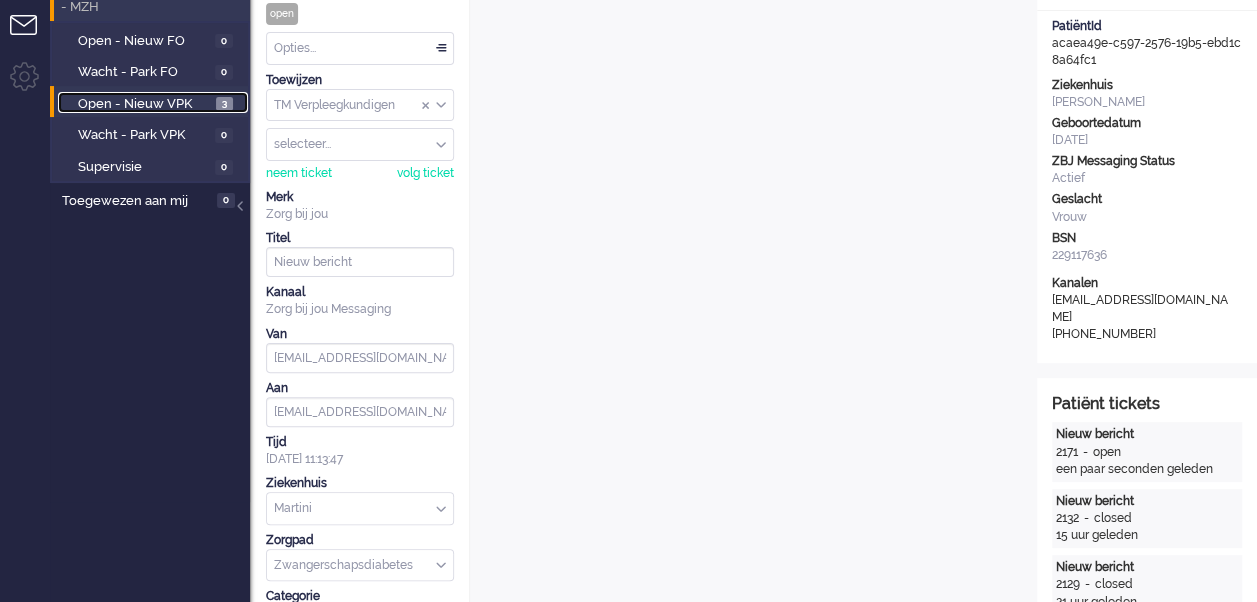 click on "Open - Nieuw VPK" at bounding box center (144, 104) 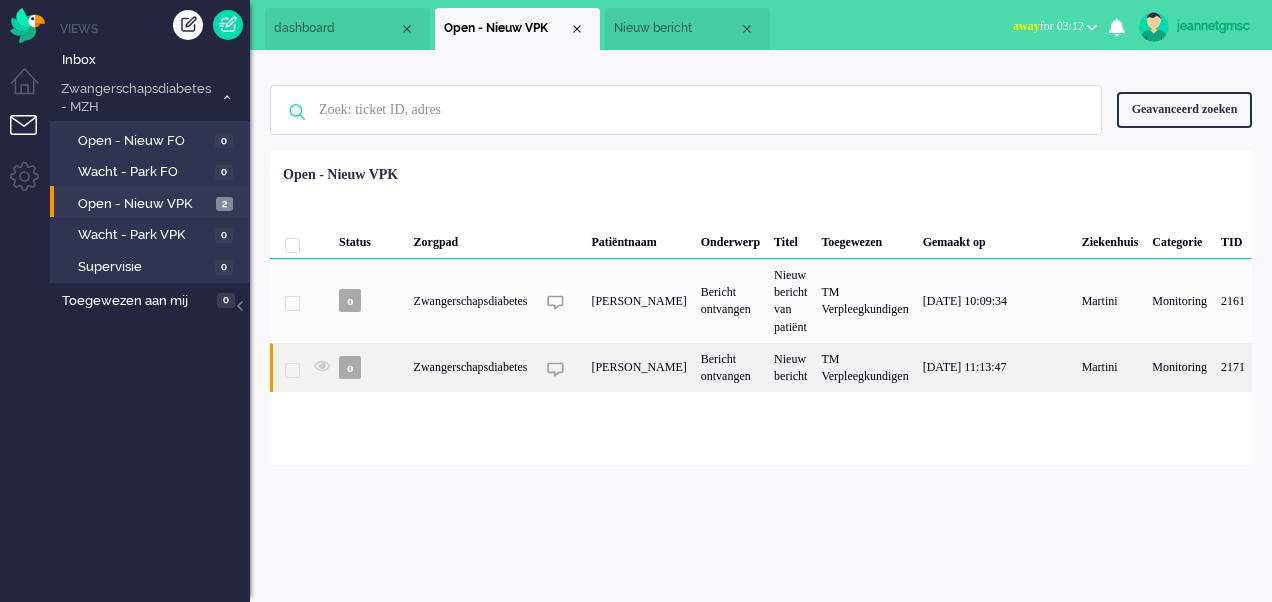 click on "Zwangerschapsdiabetes" 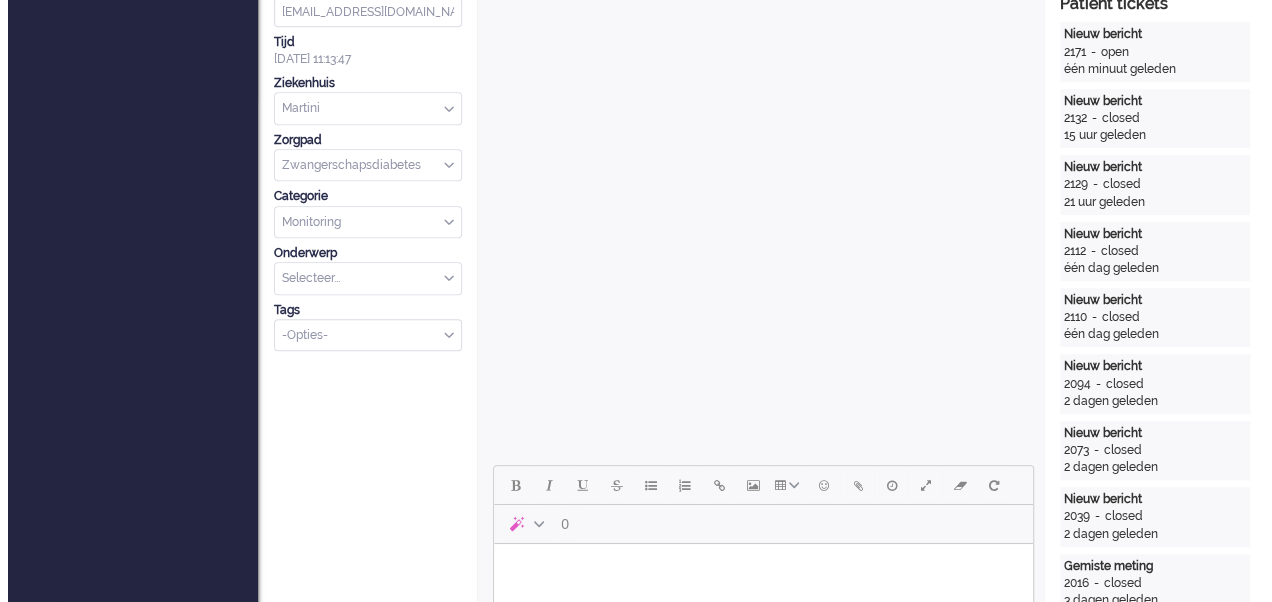 scroll, scrollTop: 0, scrollLeft: 0, axis: both 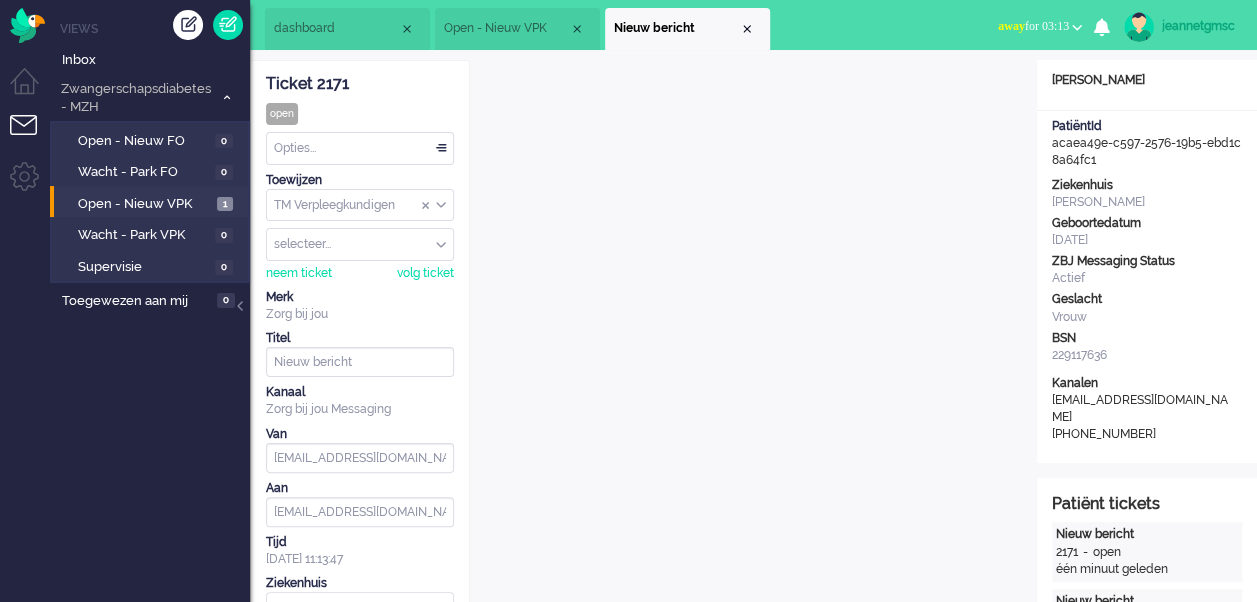 click on "Opties..." at bounding box center (360, 148) 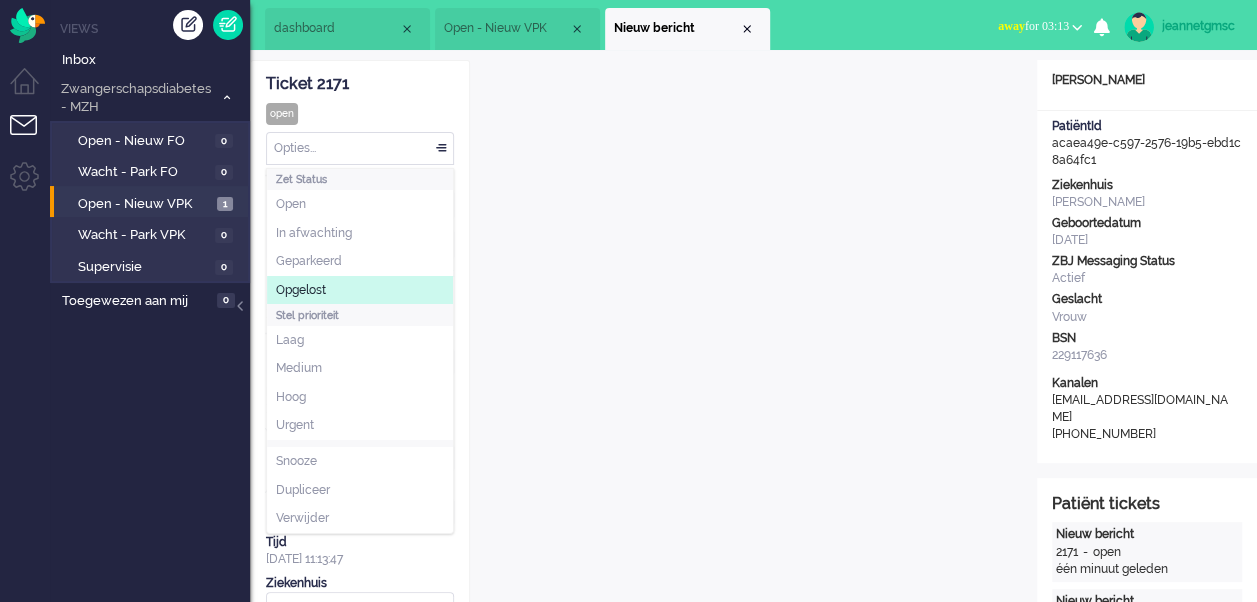 click on "Opgelost" 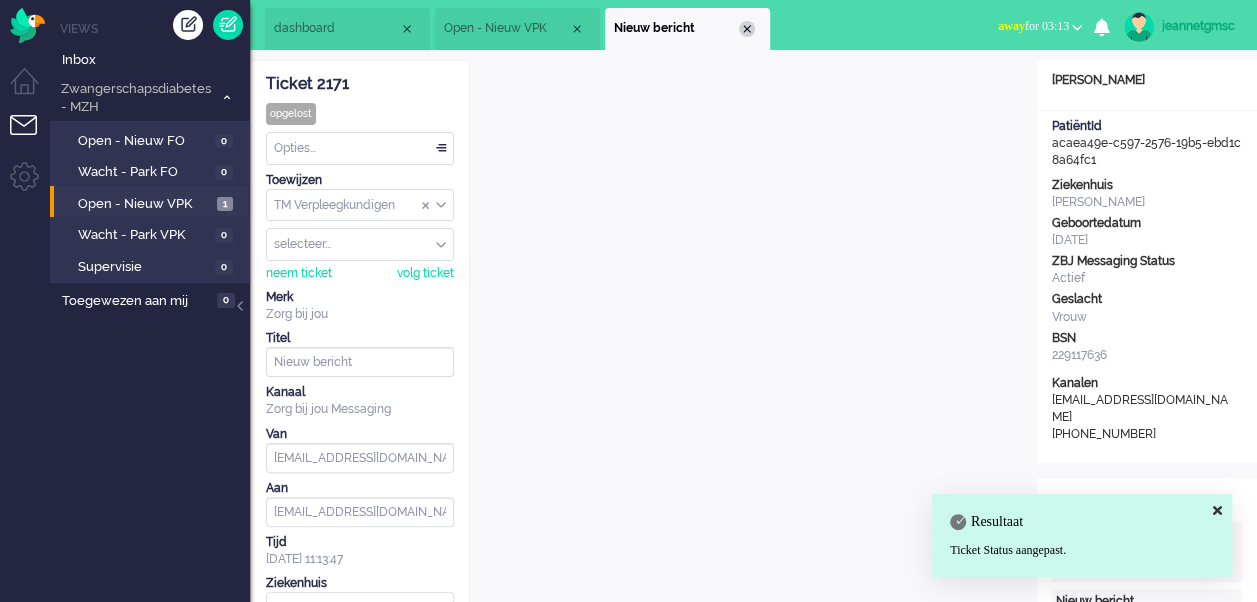 click at bounding box center [747, 29] 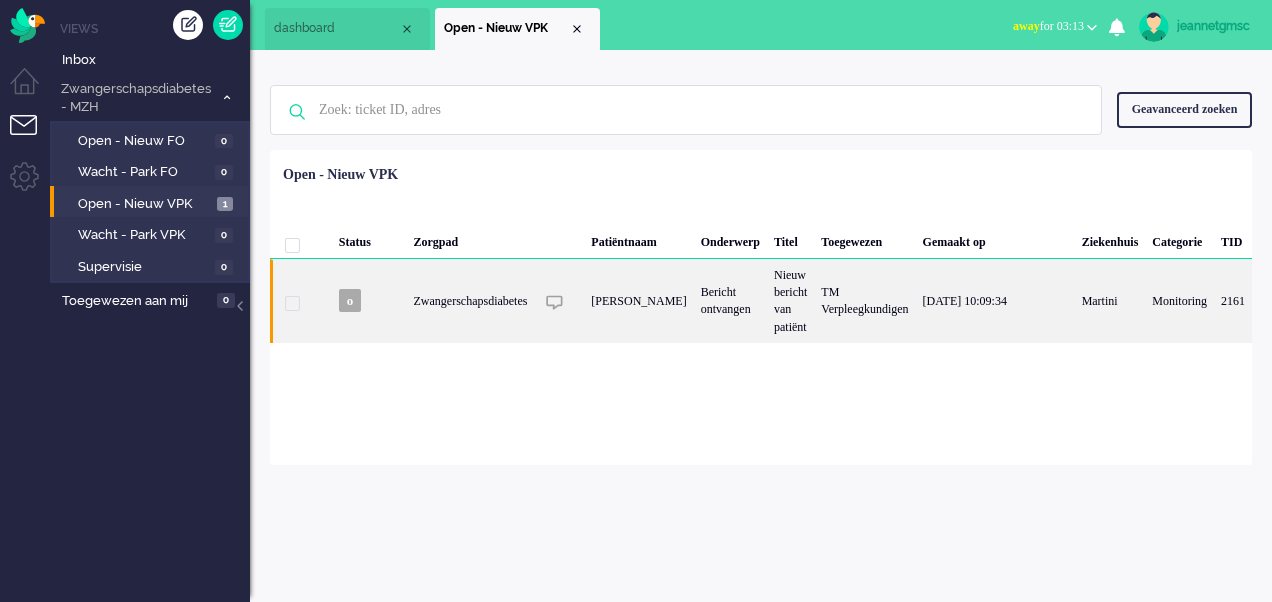 click on "Zwangerschapsdiabetes" 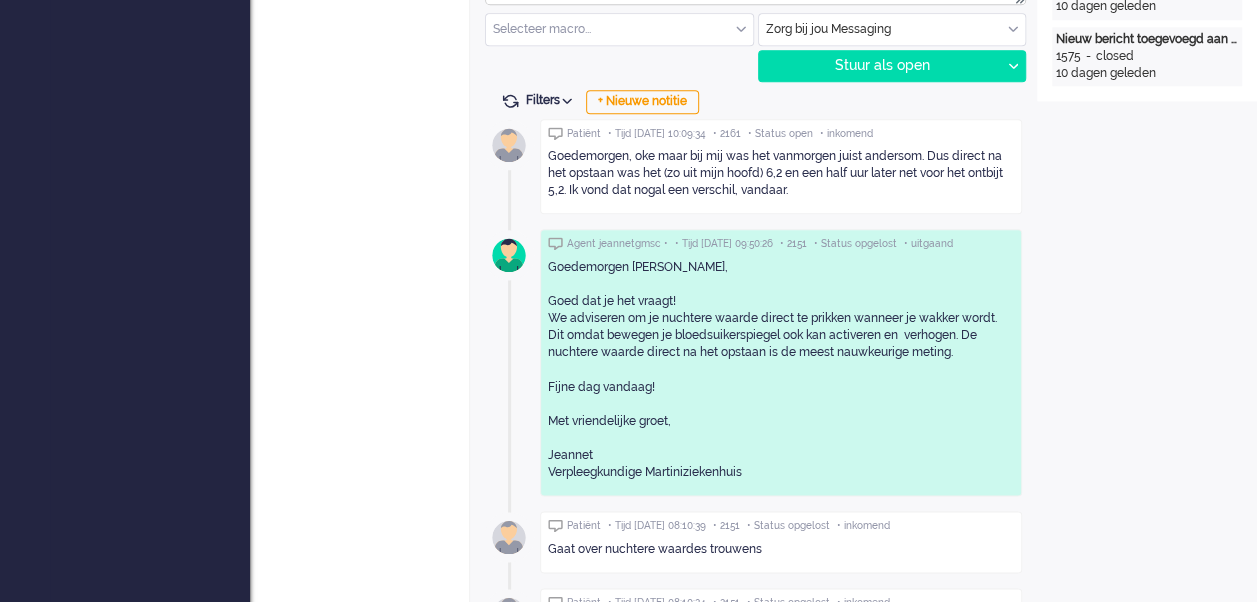 scroll, scrollTop: 860, scrollLeft: 0, axis: vertical 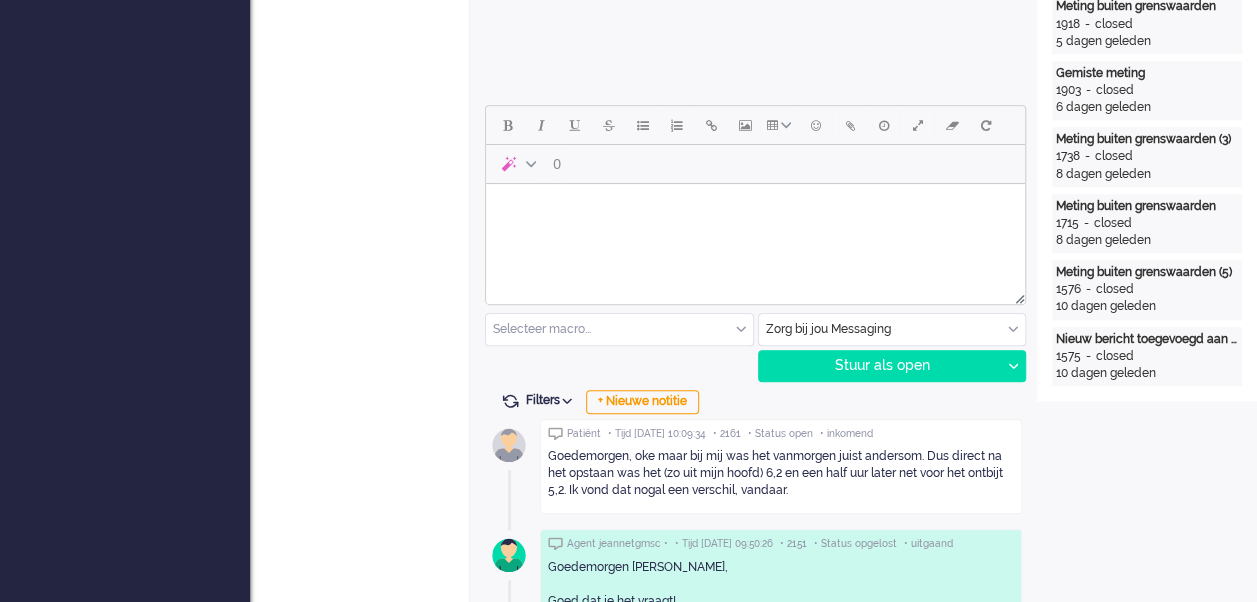 click at bounding box center (755, 209) 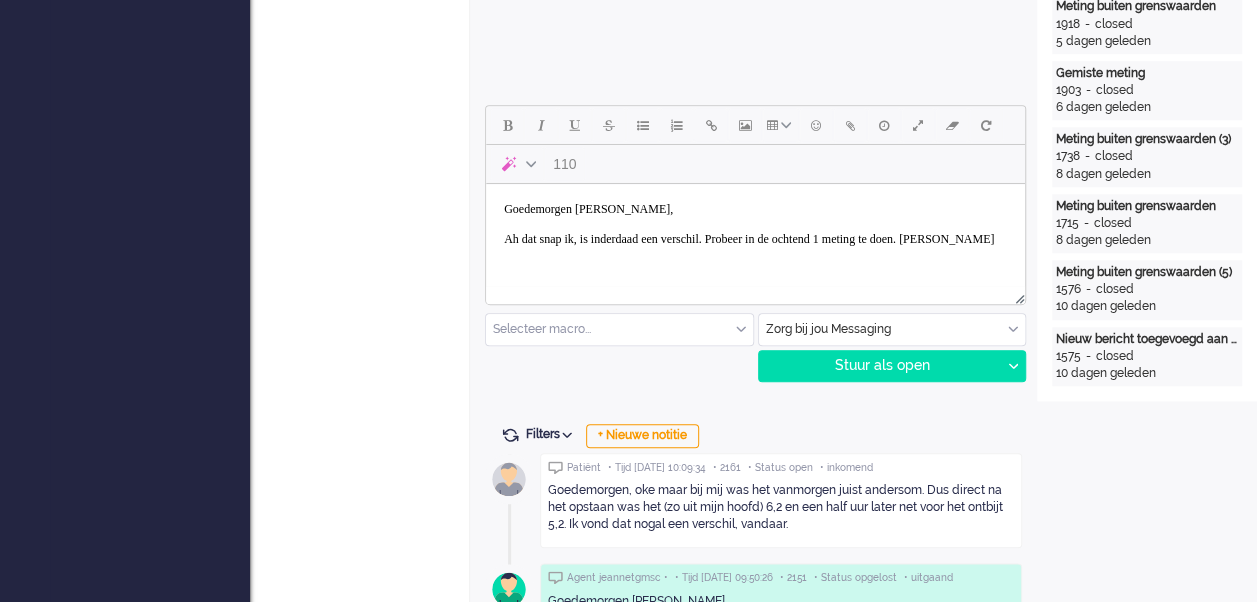 click on "Goedemorgen [PERSON_NAME], Ah dat snap ik, is inderdaad een verschil. Probeer in de ochtend 1 meting te doen. [PERSON_NAME]" at bounding box center (755, 224) 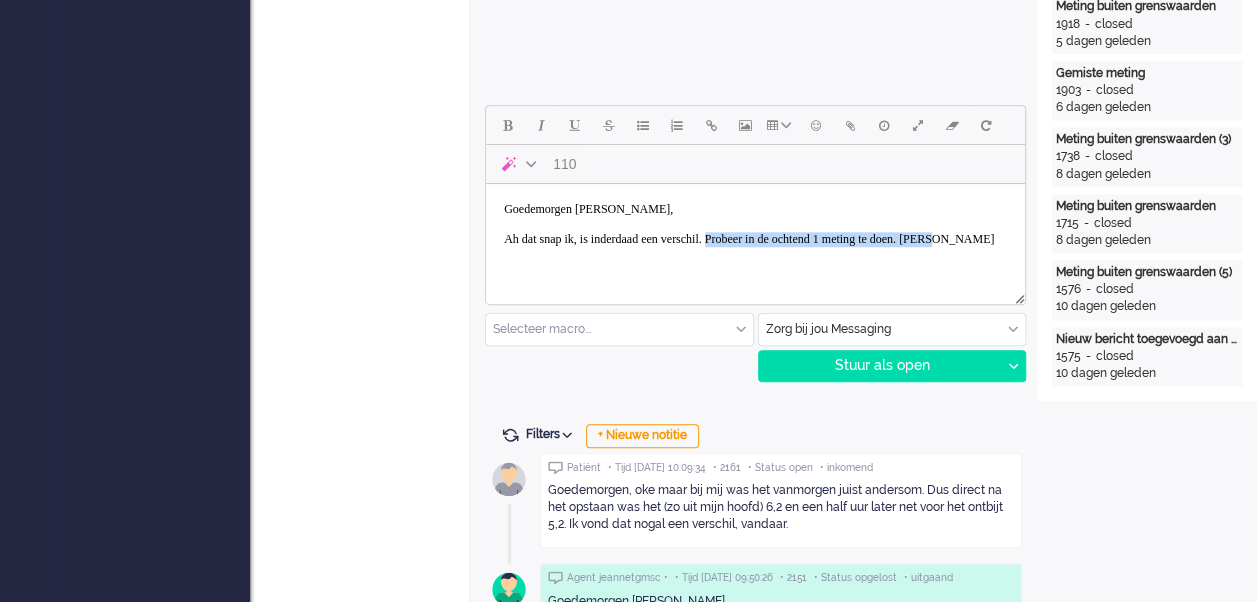 drag, startPoint x: 785, startPoint y: 252, endPoint x: 757, endPoint y: 238, distance: 31.304953 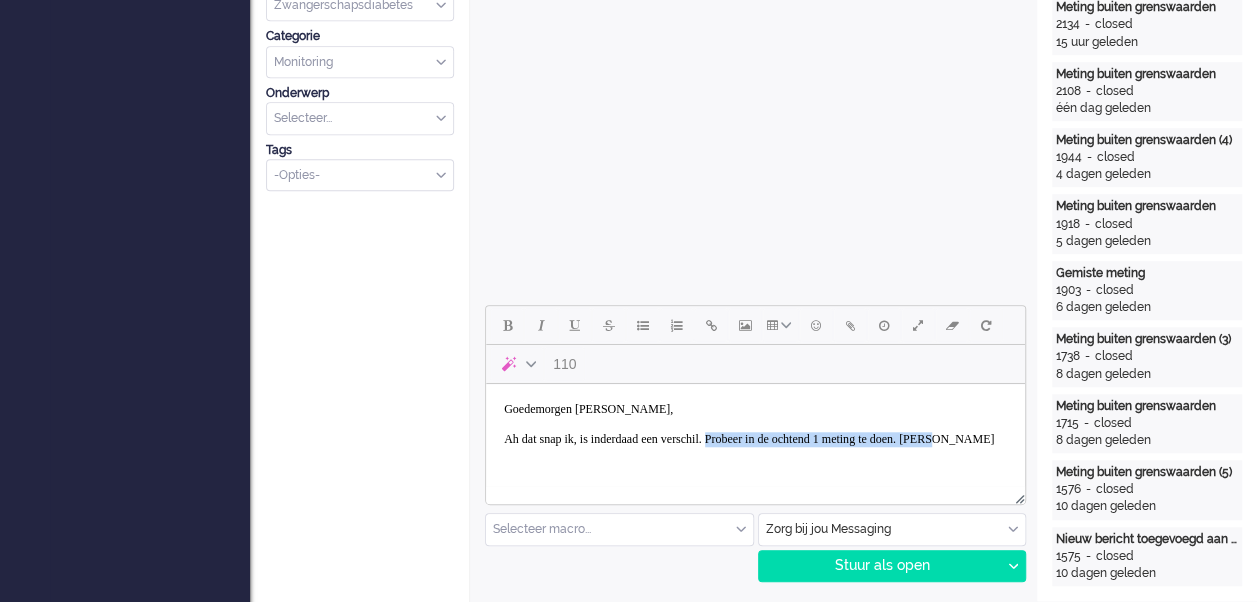 scroll, scrollTop: 760, scrollLeft: 0, axis: vertical 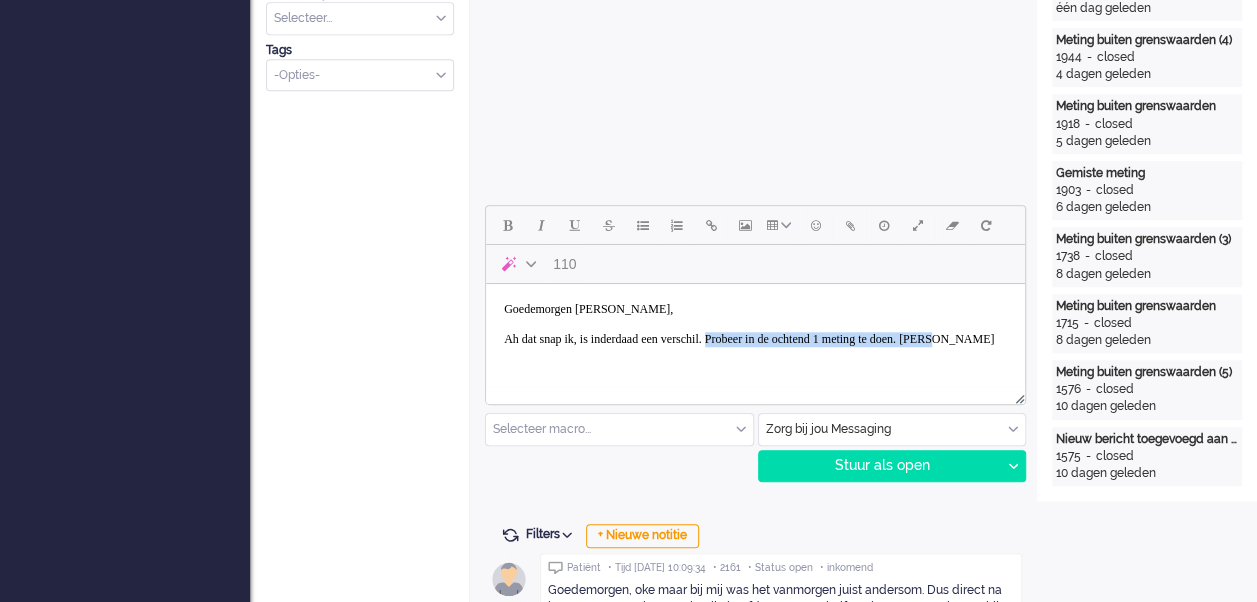 click on "Goedemorgen [PERSON_NAME], Ah dat snap ik, is inderdaad een verschil. Probeer in de ochtend 1 meting te doen. [PERSON_NAME]" at bounding box center (755, 324) 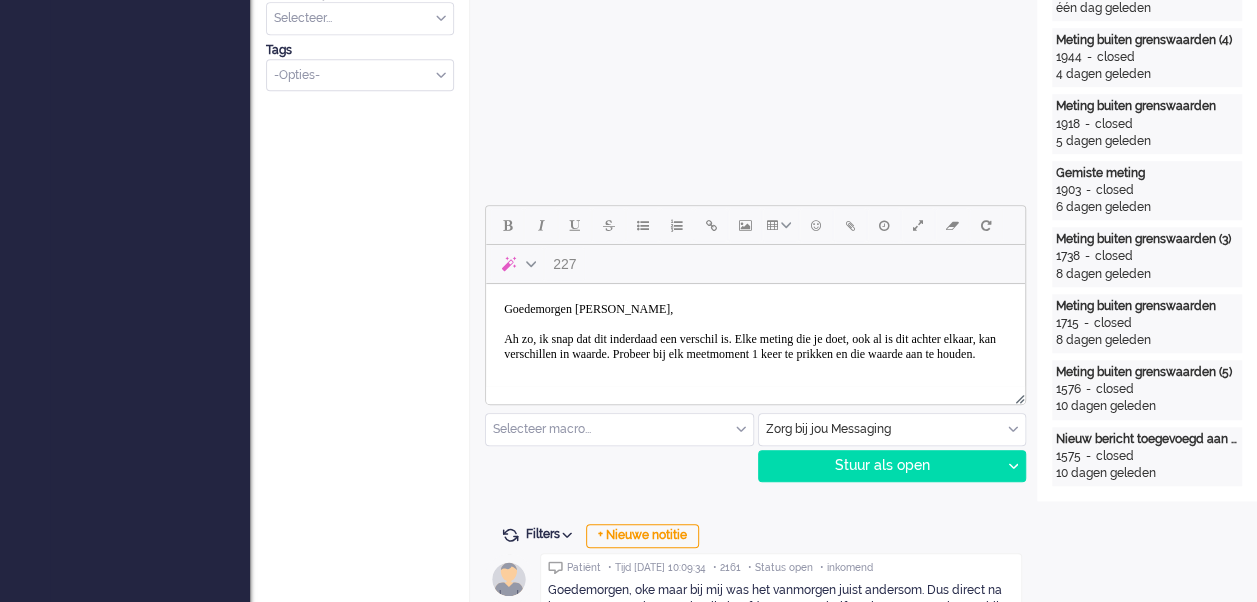 click on "Goedemorgen [PERSON_NAME], Ah zo, ik snap dat dit inderdaad een verschil is. Elke meting die je doet, ook al is dit achter elkaar, kan verschillen in waarde. Probeer bij elk meetmoment 1 keer te prikken en die waarde aan te houden." at bounding box center (755, 332) 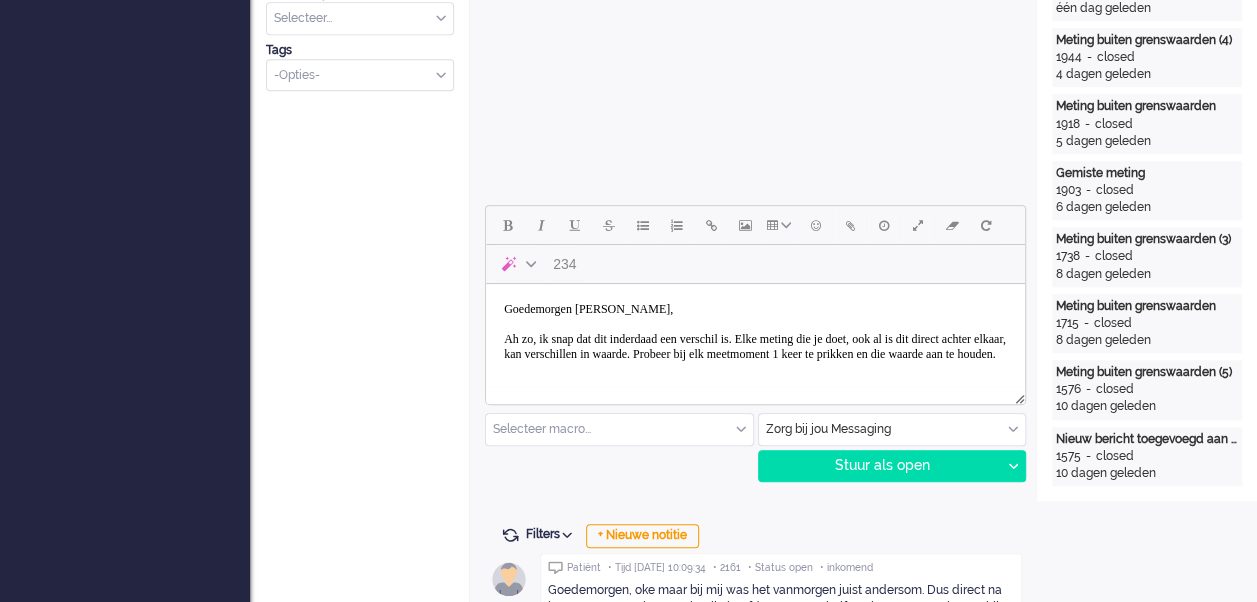 click on "Goedemorgen [PERSON_NAME], Ah zo, ik snap dat dit inderdaad een verschil is. Elke meting die je doet, ook al is dit direct achter elkaar, kan verschillen in waarde. Probeer bij elk meetmoment 1 keer te prikken en die waarde aan te houden." at bounding box center [755, 332] 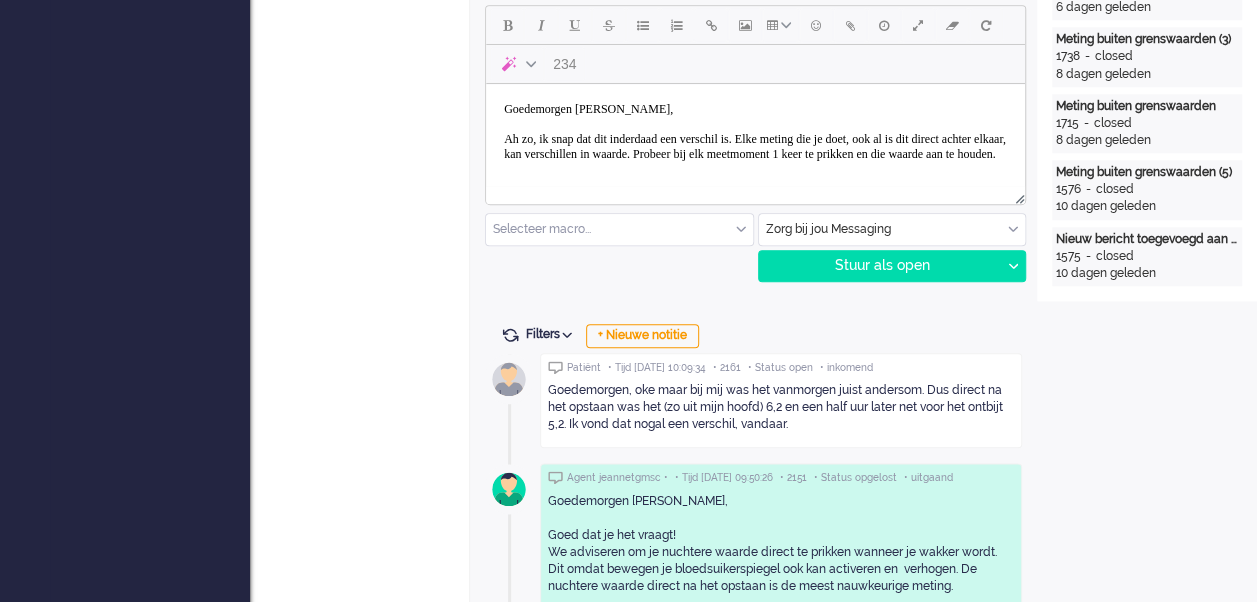 scroll, scrollTop: 860, scrollLeft: 0, axis: vertical 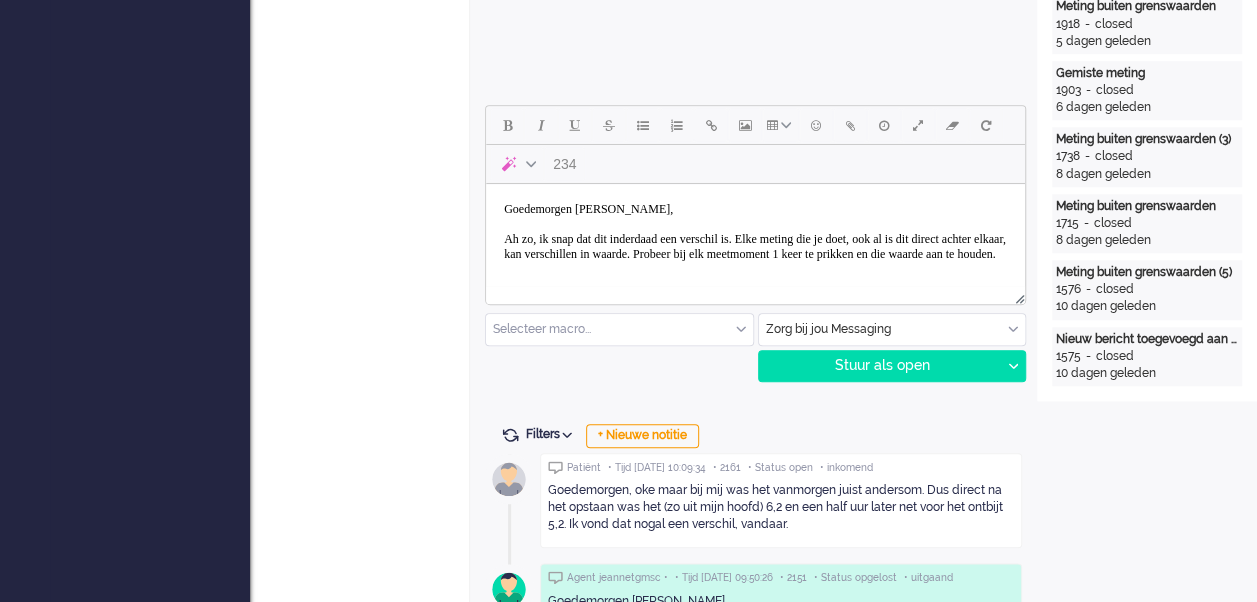 click on "Goedemorgen [PERSON_NAME], Ah zo, ik snap dat dit inderdaad een verschil is. Elke meting die je doet, ook al is dit direct achter elkaar, kan verschillen in waarde. Probeer bij elk meetmoment 1 keer te prikken en die waarde aan te houden." at bounding box center (755, 232) 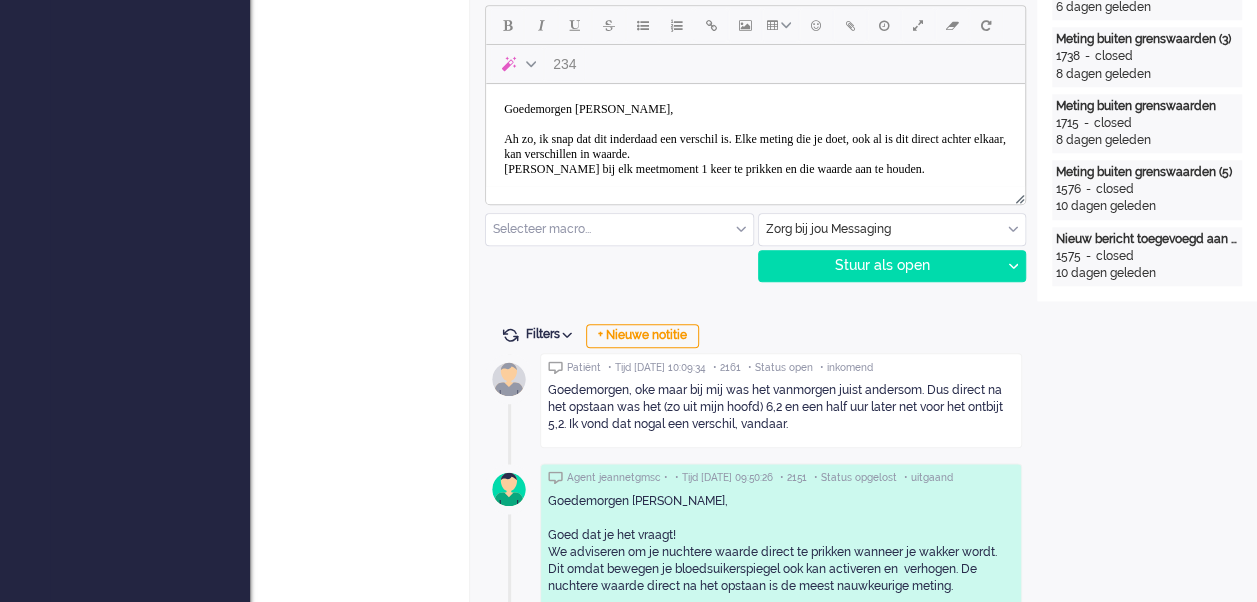 scroll, scrollTop: 860, scrollLeft: 0, axis: vertical 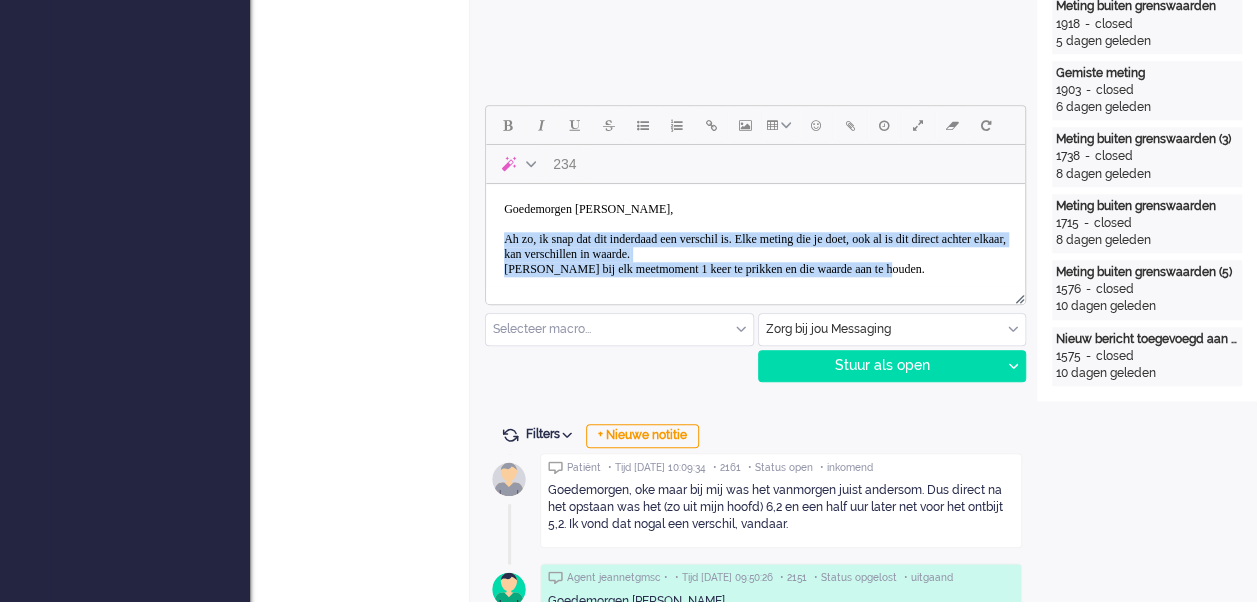 drag, startPoint x: 975, startPoint y: 276, endPoint x: 507, endPoint y: 244, distance: 469.09274 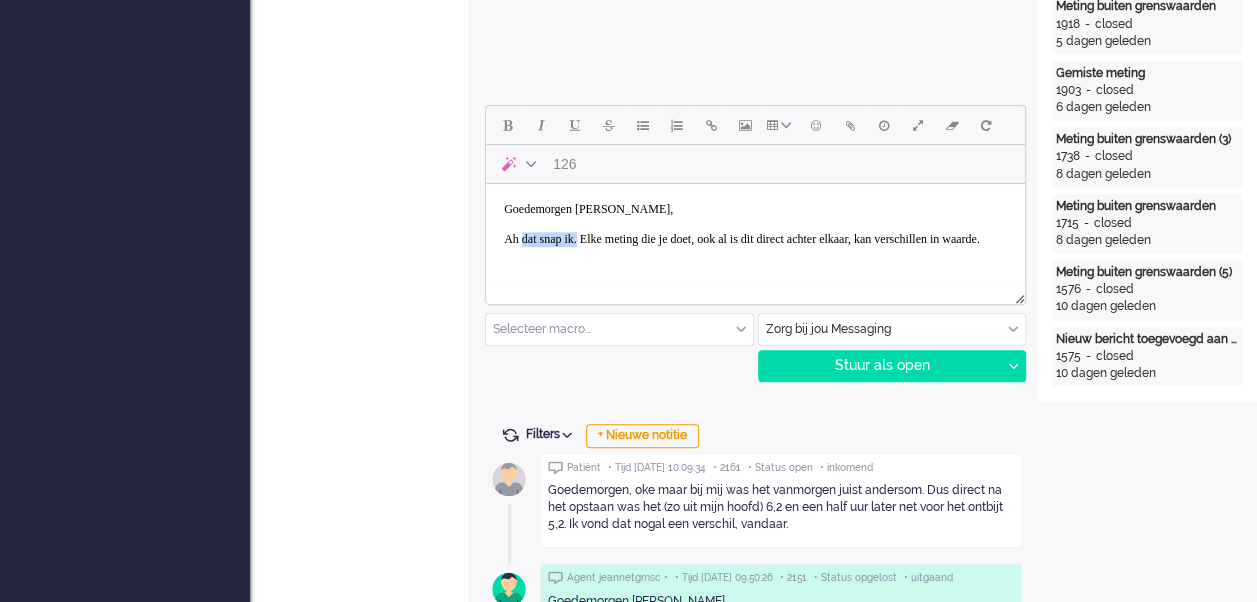 drag, startPoint x: 593, startPoint y: 237, endPoint x: 524, endPoint y: 245, distance: 69.46222 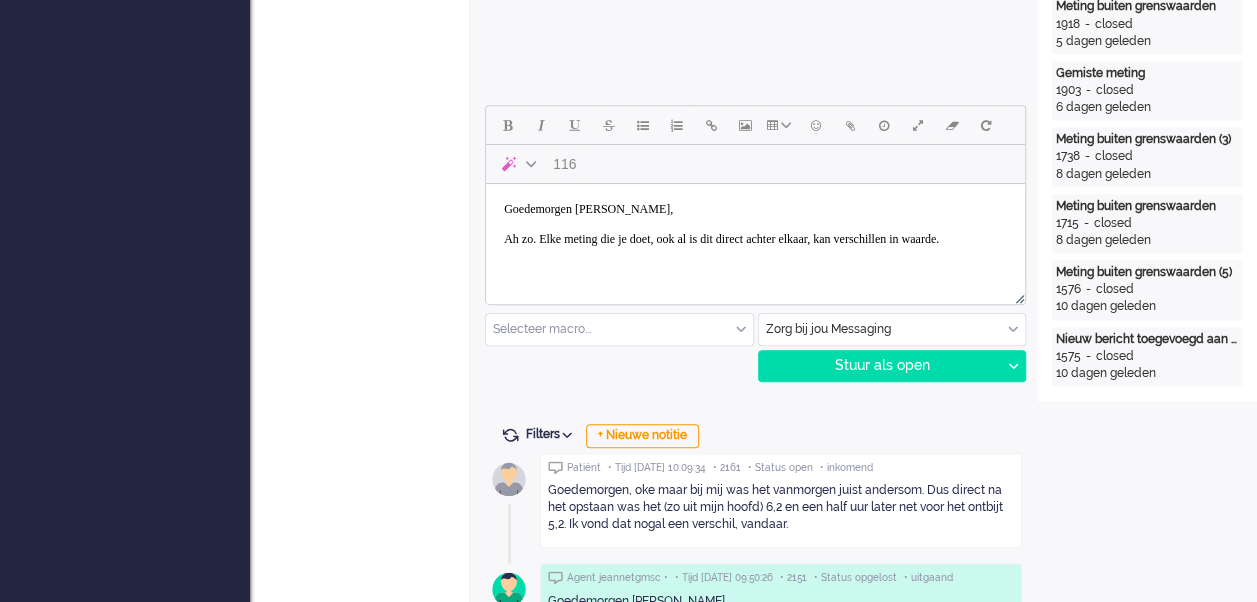 click on "Goedemorgen [PERSON_NAME], Ah zo. Elke meting die je doet, ook al is dit direct achter elkaar, kan verschillen in waarde." at bounding box center (755, 224) 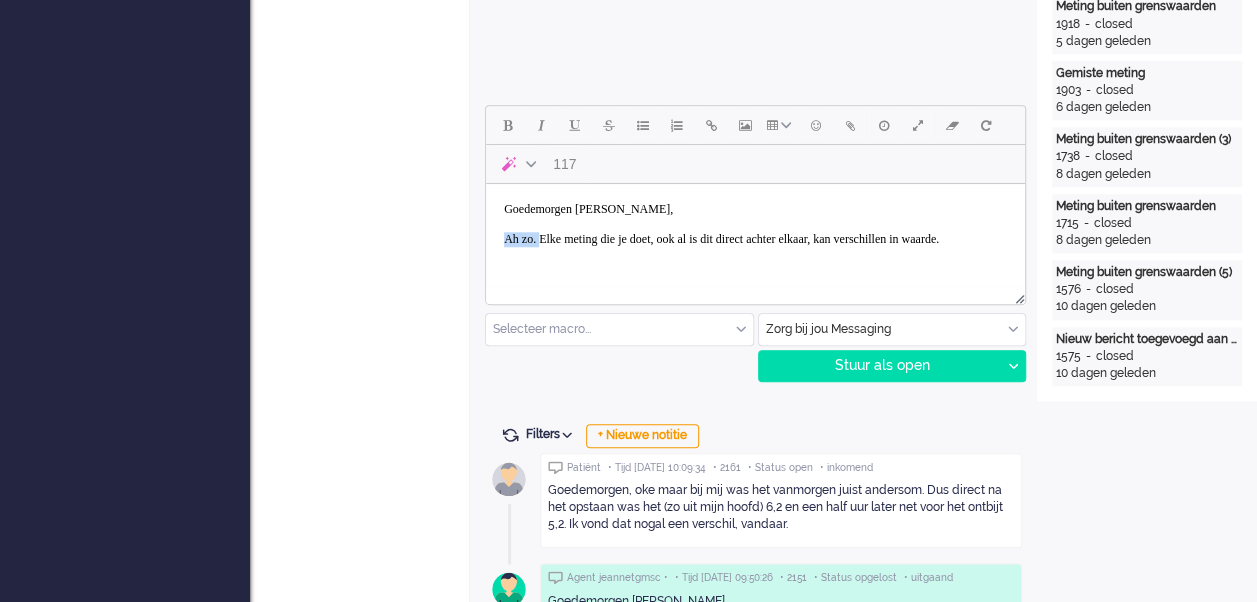drag, startPoint x: 544, startPoint y: 240, endPoint x: 506, endPoint y: 241, distance: 38.013157 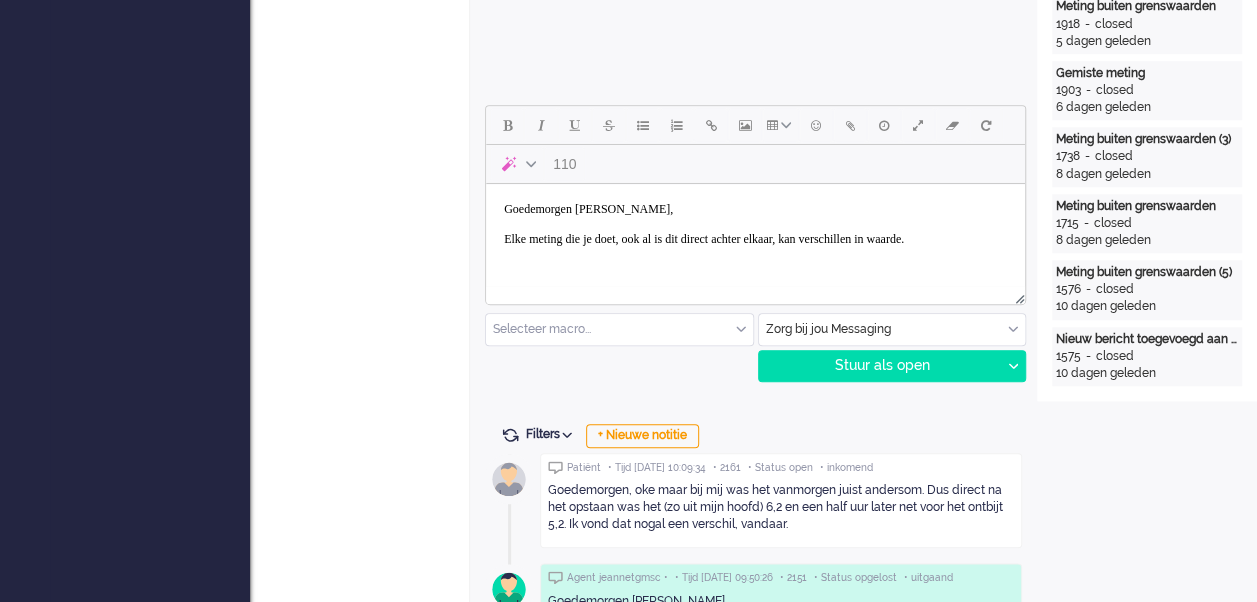 drag, startPoint x: 603, startPoint y: 256, endPoint x: 486, endPoint y: 237, distance: 118.5327 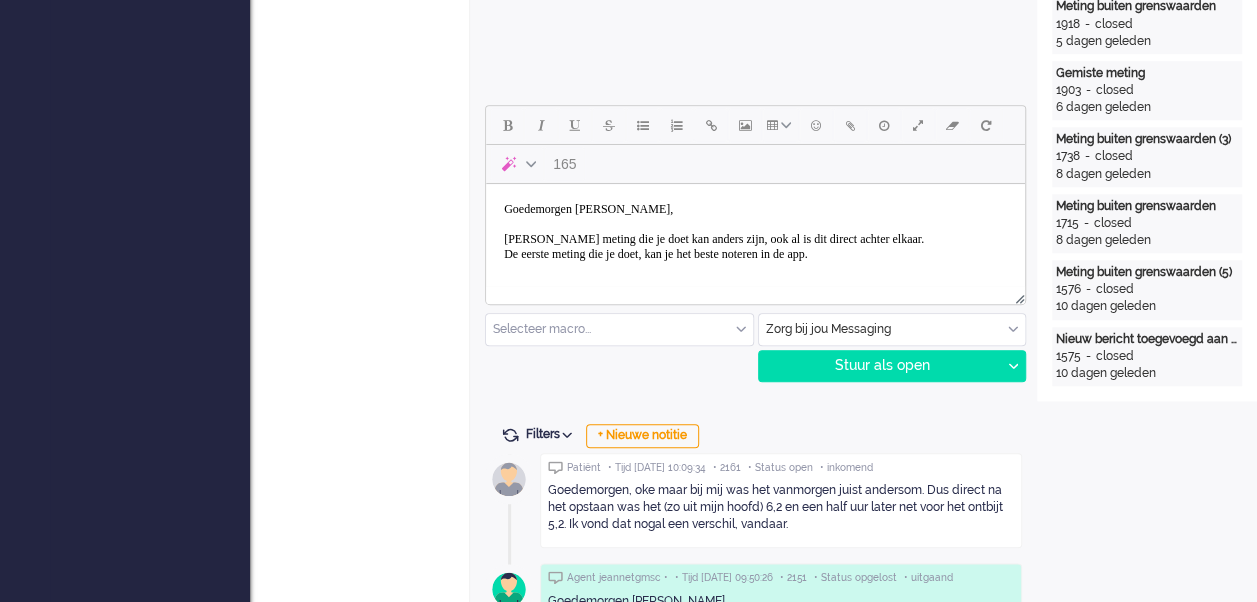 click on "Goedemorgen [PERSON_NAME], [PERSON_NAME] meting die je doet kan anders zijn, ook al is dit direct achter elkaar. De eerste meting die je doet, kan je het beste noteren in de app." at bounding box center (755, 232) 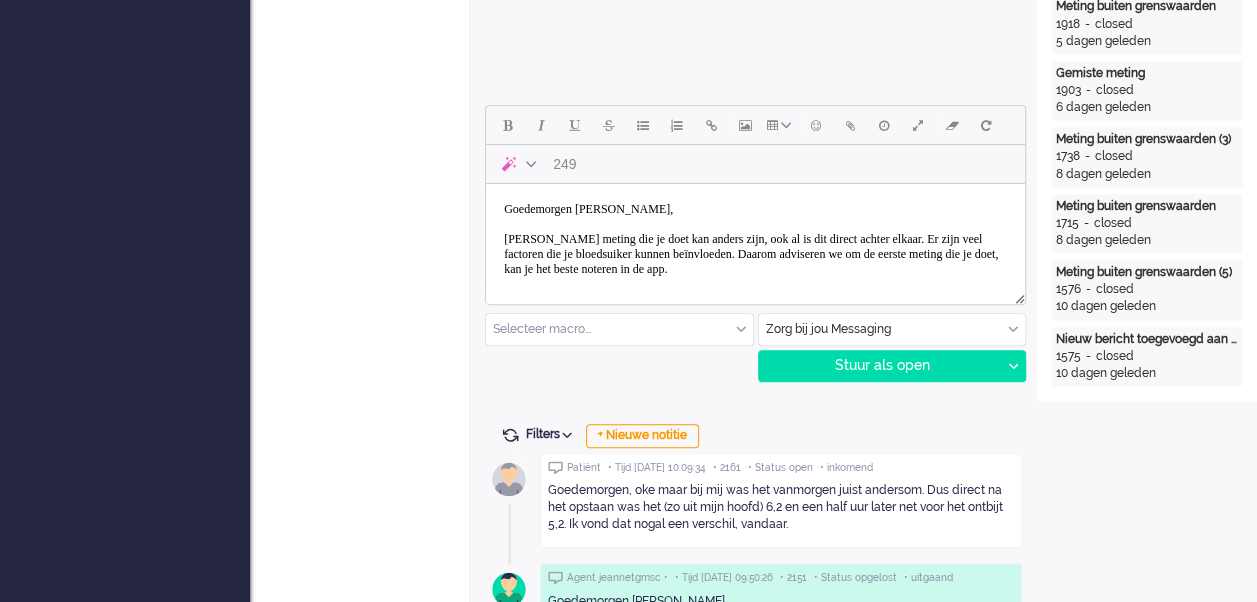 click on "Goedemorgen [PERSON_NAME], [PERSON_NAME] meting die je doet kan anders zijn, ook al is dit direct achter elkaar. Er zijn veel factoren die je bloedsuiker kunnen beïnvloeden. Daarom adviseren we om d e eerste meting die je doet, kan je het beste noteren in de app." at bounding box center (755, 239) 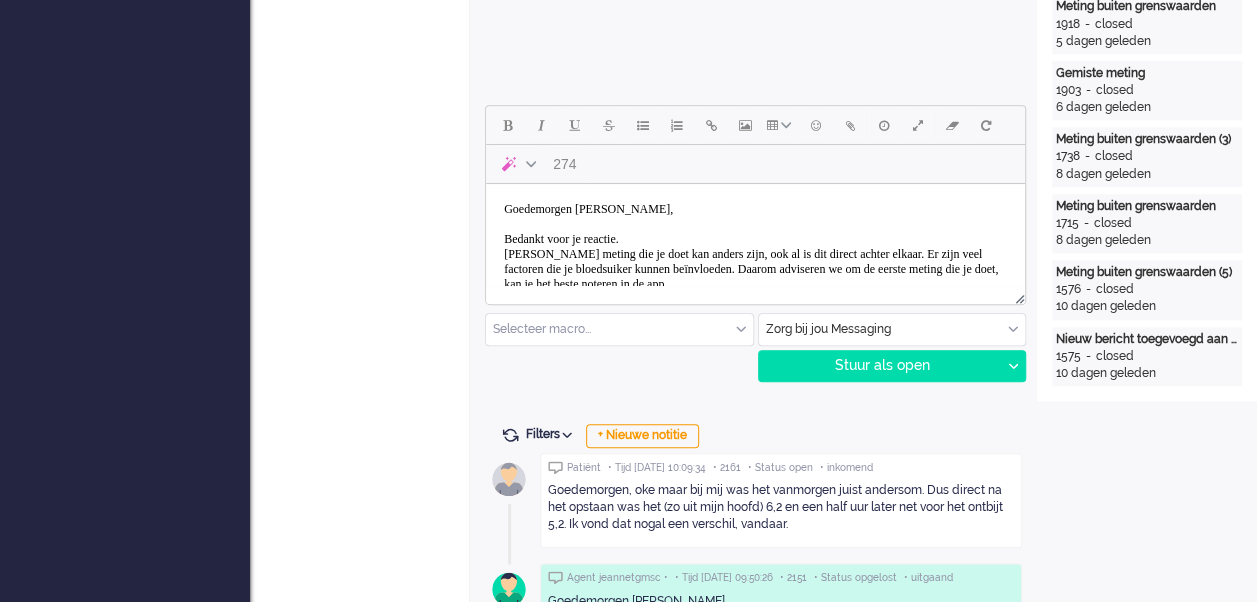 click on "Goedemorgen [PERSON_NAME], Bedankt voor je reactie. Elke meting die je doet kan anders zijn, ook al is dit direct achter elkaar. Er zijn veel factoren die je bloedsuiker kunnen beïnvloeden. Daarom adviseren we om d e eerste meting die je doet, kan je het beste noteren in de app." at bounding box center [755, 247] 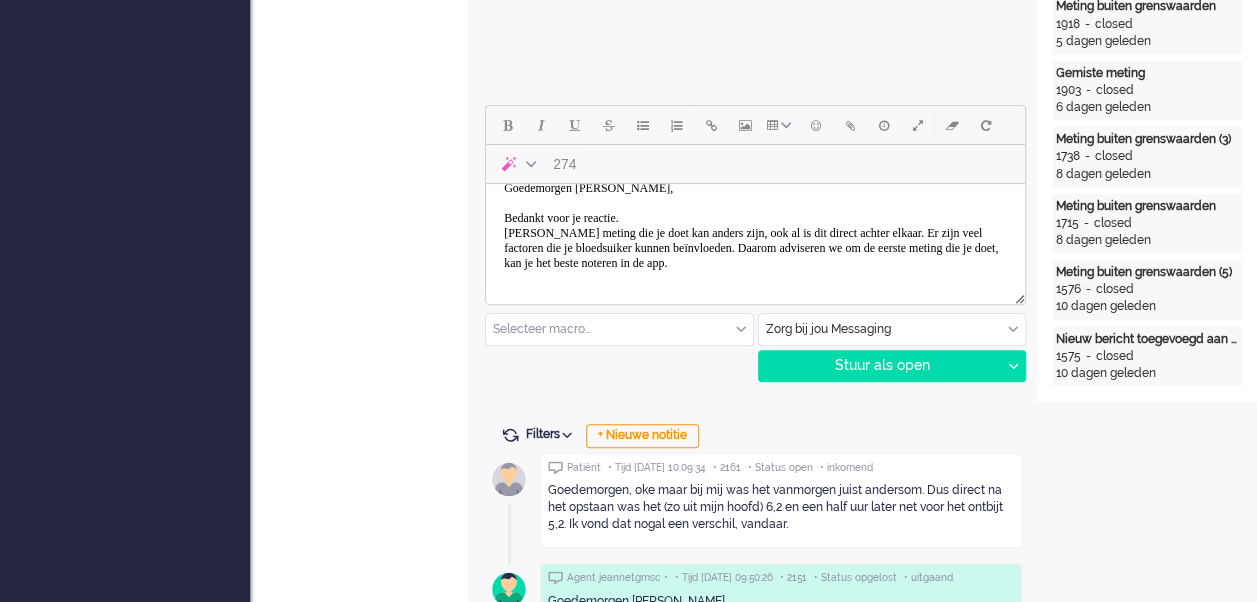 click on "Goedemorgen [PERSON_NAME], Bedankt voor je reactie. Elke meting die je doet kan anders zijn, ook al is dit direct achter elkaar. Er zijn veel factoren die je bloedsuiker kunnen beïnvloeden. Daarom adviseren we om d e eerste meting die je doet, kan je het beste noteren in de app." at bounding box center [755, 226] 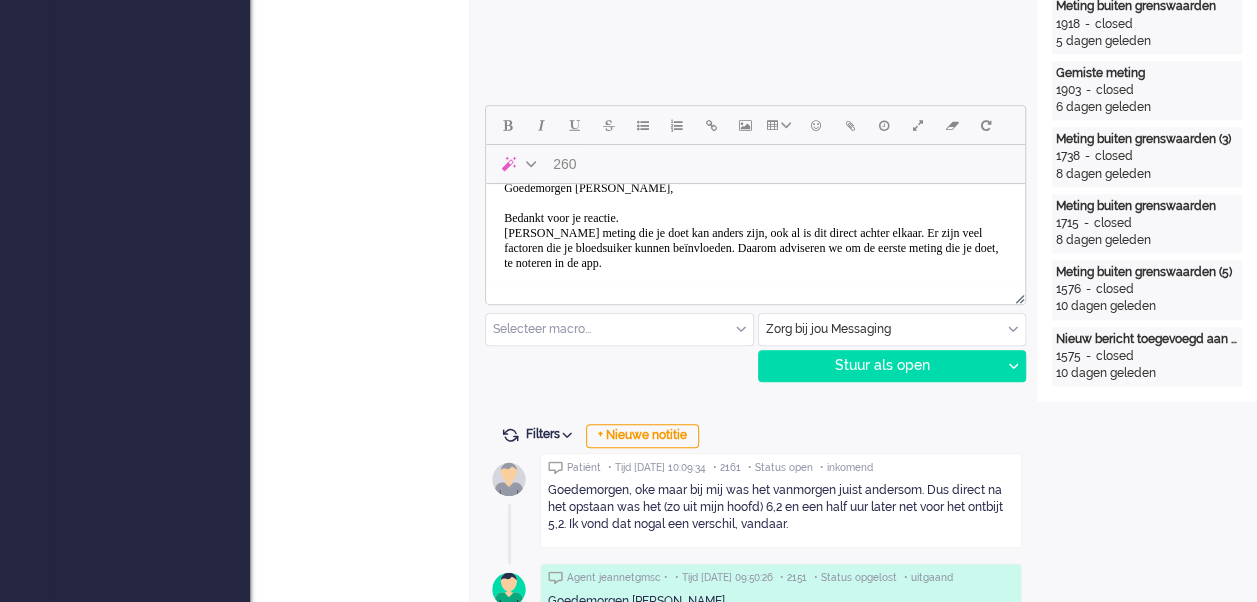 click on "Goedemorgen [PERSON_NAME], Bedankt voor je reactie. Elke meting die je doet kan anders zijn, ook al is dit direct achter elkaar. Er zijn veel factoren die je bloedsuiker kunnen beïnvloeden. Daarom adviseren we om d e eerste meting die je doet, te noteren in de app." at bounding box center (755, 226) 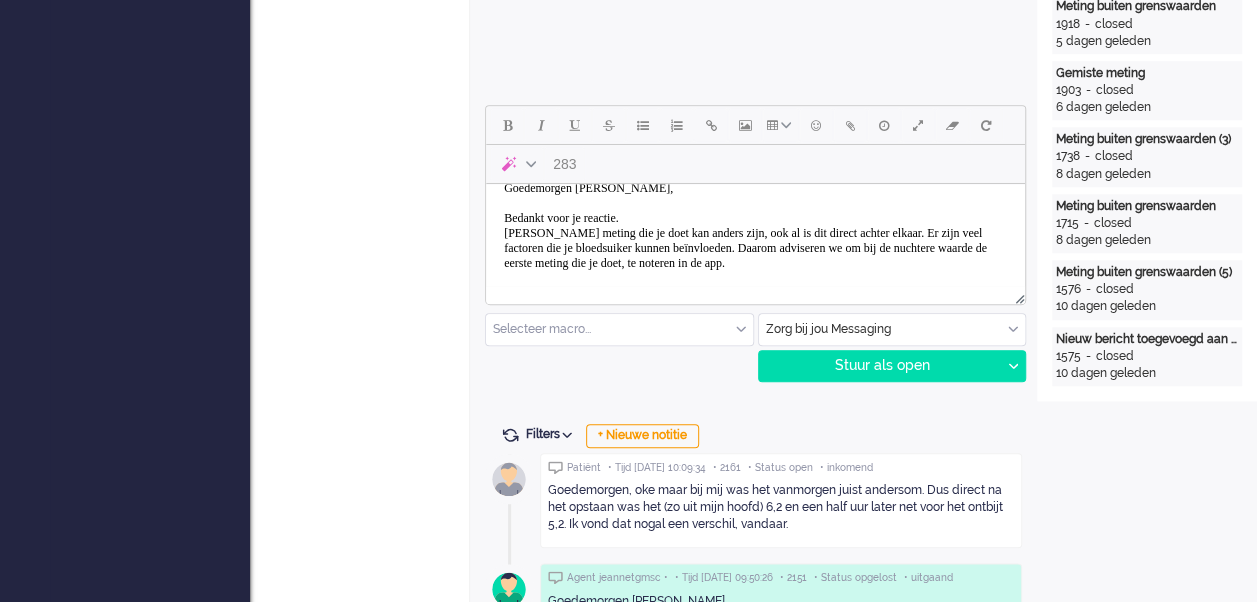 click on "Goedemorgen [PERSON_NAME], Bedankt voor je reactie. Elke meting die je doet kan anders zijn, ook al is dit direct achter elkaar. Er zijn veel factoren die je bloedsuiker kunnen beïnvloeden. Daarom adviseren we om bij de nuchtere waarde d e eerste meting die je doet, te noteren in de app." at bounding box center [755, 226] 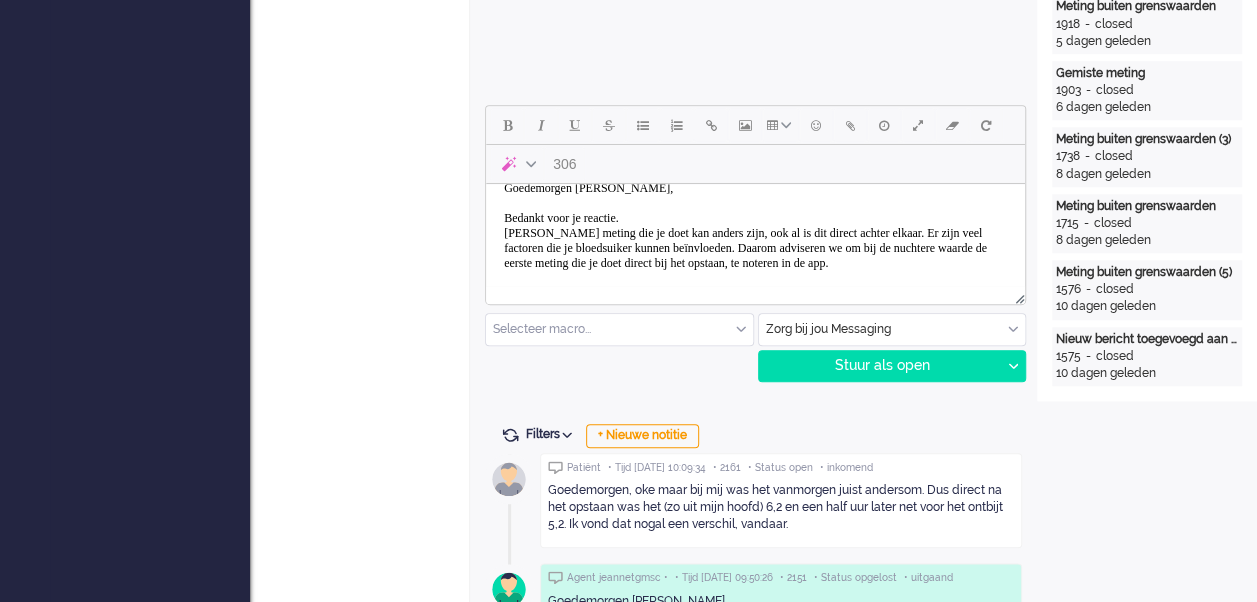 click at bounding box center [755, 295] 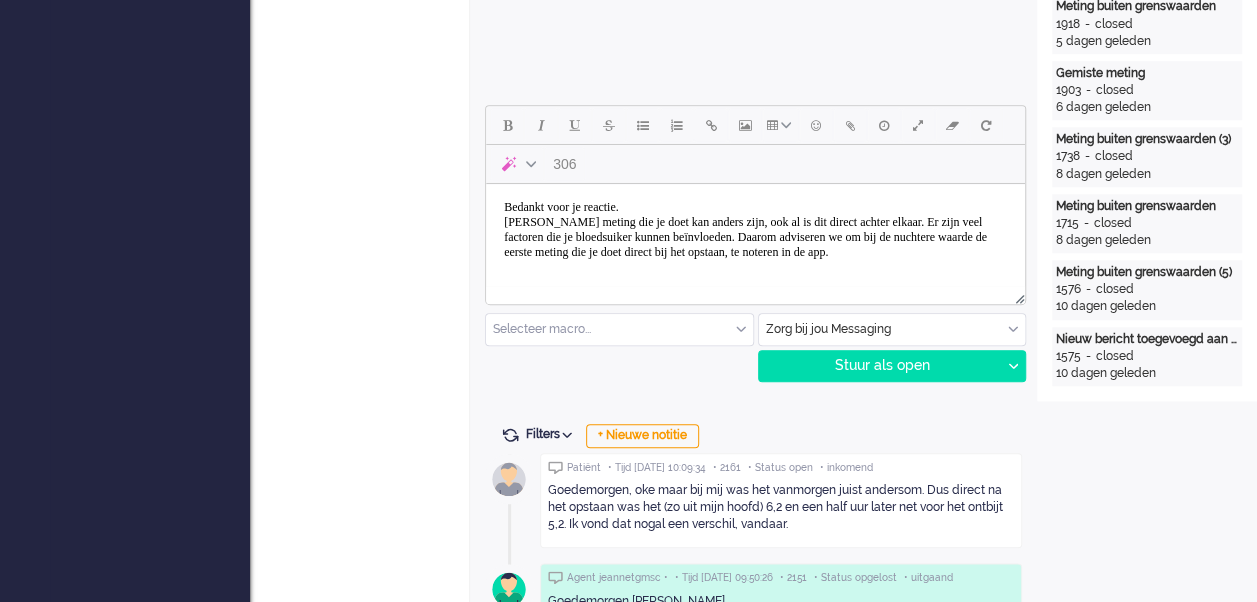 click on "Goedemorgen [PERSON_NAME], Bedankt voor je reactie. Elke meting die je doet kan anders zijn, ook al is dit direct achter elkaar. Er zijn veel factoren die je bloedsuiker kunnen beïnvloeden. Daarom adviseren we om bij de nuchtere waarde d e eerste meting die je doet direct bij het opstaan, te noteren in de app." at bounding box center [755, 222] 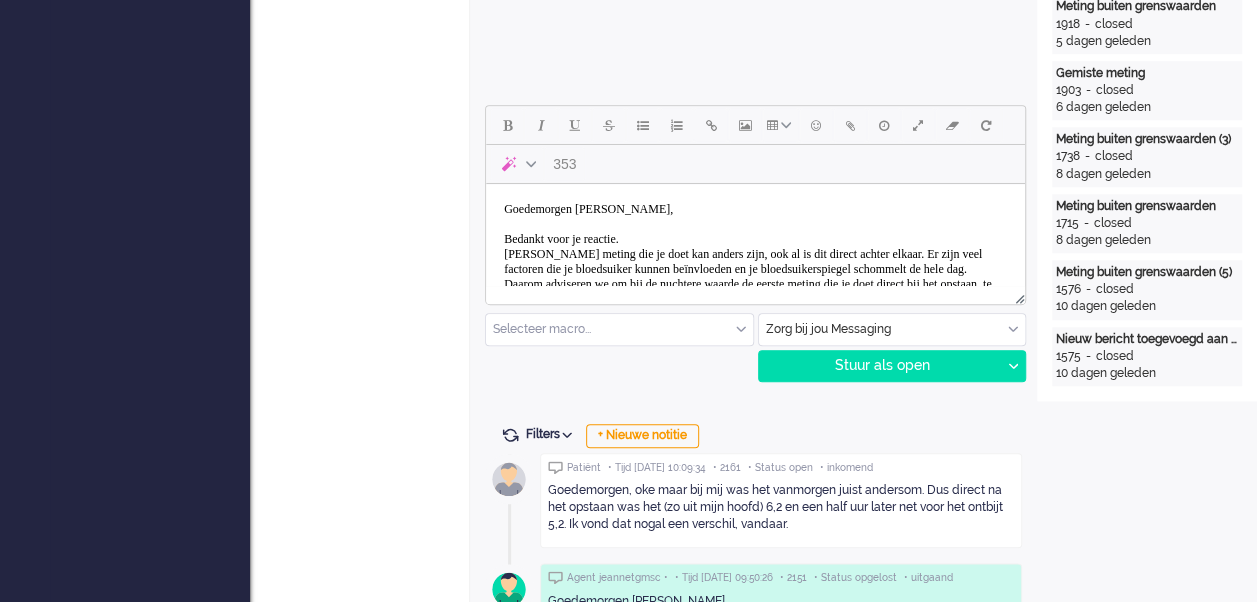 scroll, scrollTop: 50, scrollLeft: 0, axis: vertical 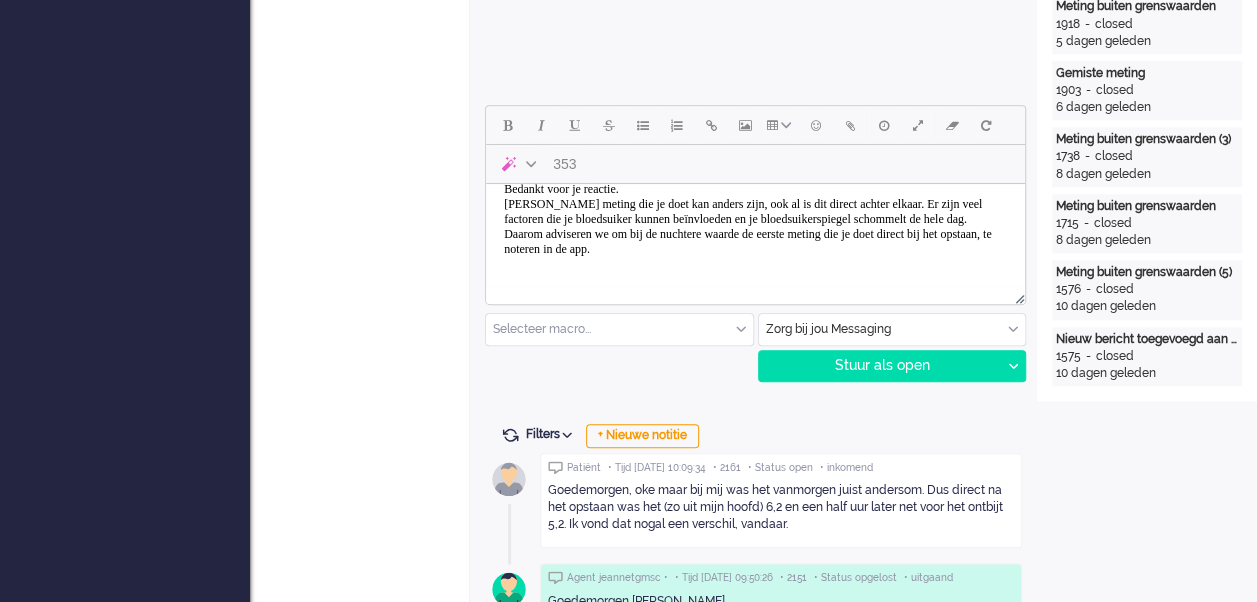 click on "Goedemorgen [PERSON_NAME], Bedankt voor je reactie. Elke meting die je doet kan anders zijn, ook al is dit direct achter elkaar. Er zijn veel factoren die je bloedsuiker kunnen beïnvloeden en je bloedsuikerspiegel schommelt de hele dag. Daarom adviseren we om bij de nuchtere waarde d e eerste meting die je doet direct bij het opstaan, te noteren in de app." at bounding box center [755, 212] 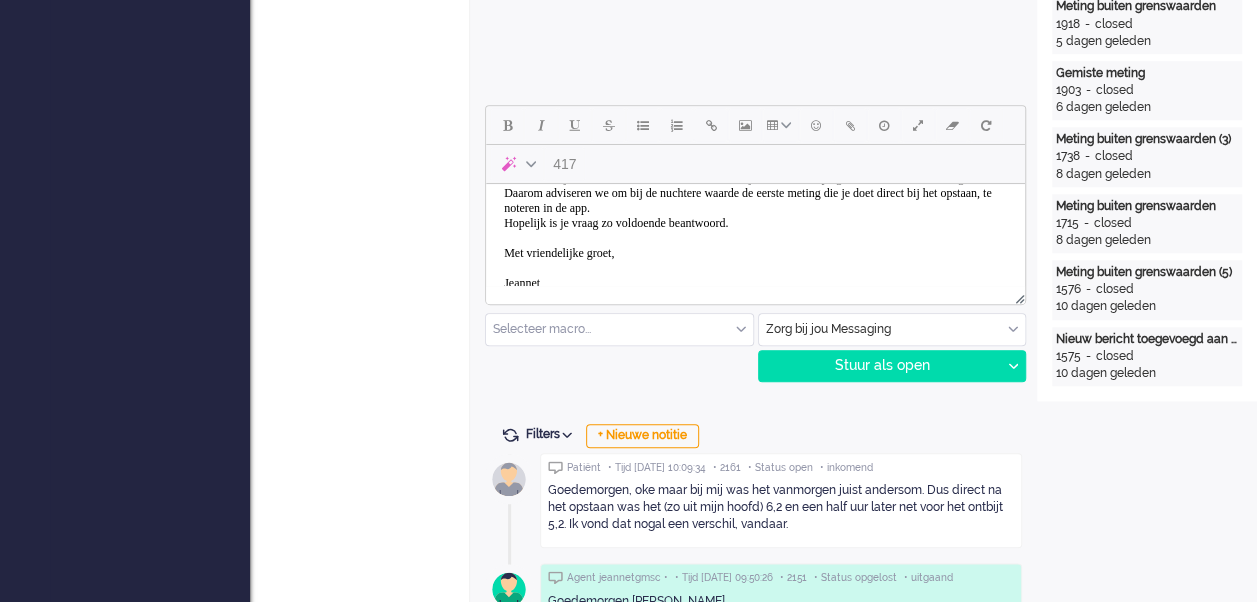 scroll, scrollTop: 106, scrollLeft: 0, axis: vertical 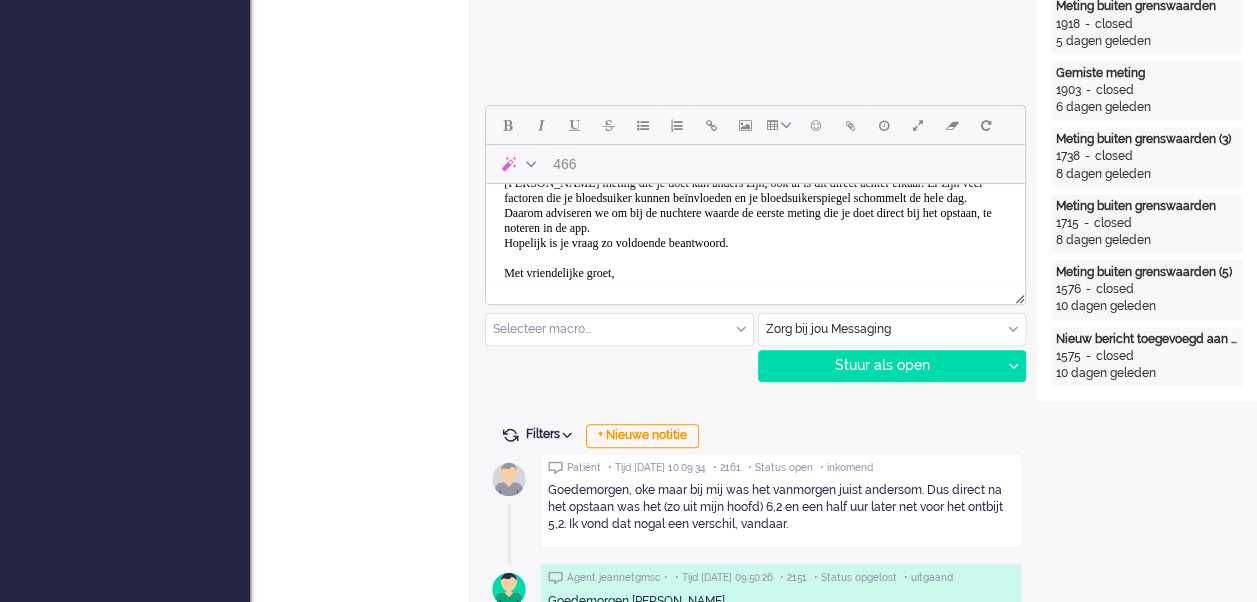 click on "Goedemorgen [PERSON_NAME], Bedankt voor je reactie. Elke meting die je doet kan anders zijn, ook al is dit direct achter elkaar. Er zijn veel factoren die je bloedsuiker kunnen beïnvloeden en je bloedsuikerspiegel schommelt de hele dag. Daarom adviseren we om bij de nuchtere waarde d e eerste meting die je doet direct bij het opstaan, te noteren in de app. Hopelijk is je vraag zo voldoende beantwoord. Met vriendelijke groet, [PERSON_NAME] Martinziekenhuis" at bounding box center [755, 236] 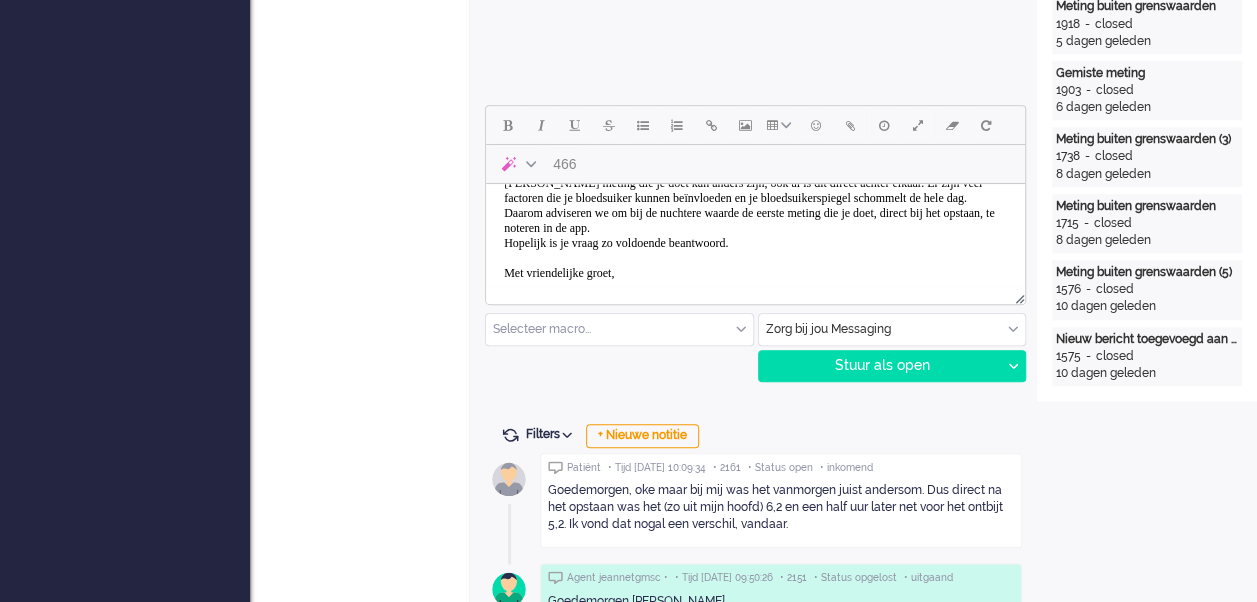 click on "Goedemorgen [PERSON_NAME], Bedankt voor je reactie. Elke meting die je doet kan anders zijn, ook al is dit direct achter elkaar. Er zijn veel factoren die je bloedsuiker kunnen beïnvloeden en je bloedsuikerspiegel schommelt de hele dag. Daarom adviseren we om bij de nuchtere waarde d e eerste meting die je doet, direct bij het opstaan, te noteren in de app. Hopelijk is je vraag zo voldoende beantwoord. Met vriendelijke groet, [PERSON_NAME] Martinziekenhuis" at bounding box center [755, 236] 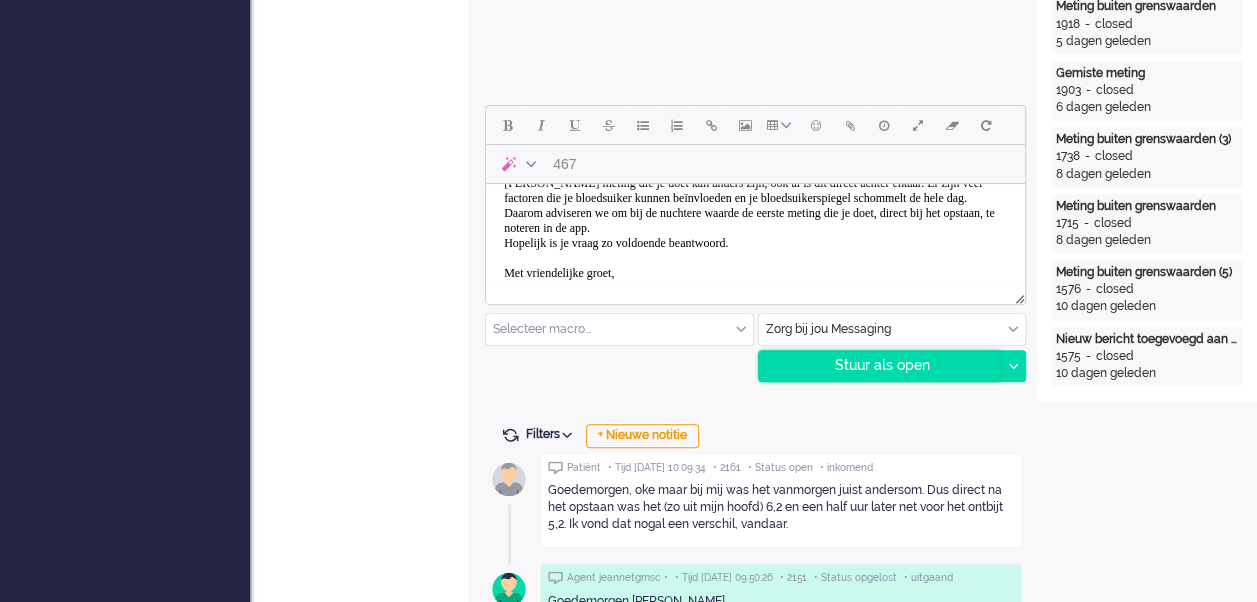 click on "Stuur als open" at bounding box center (880, 366) 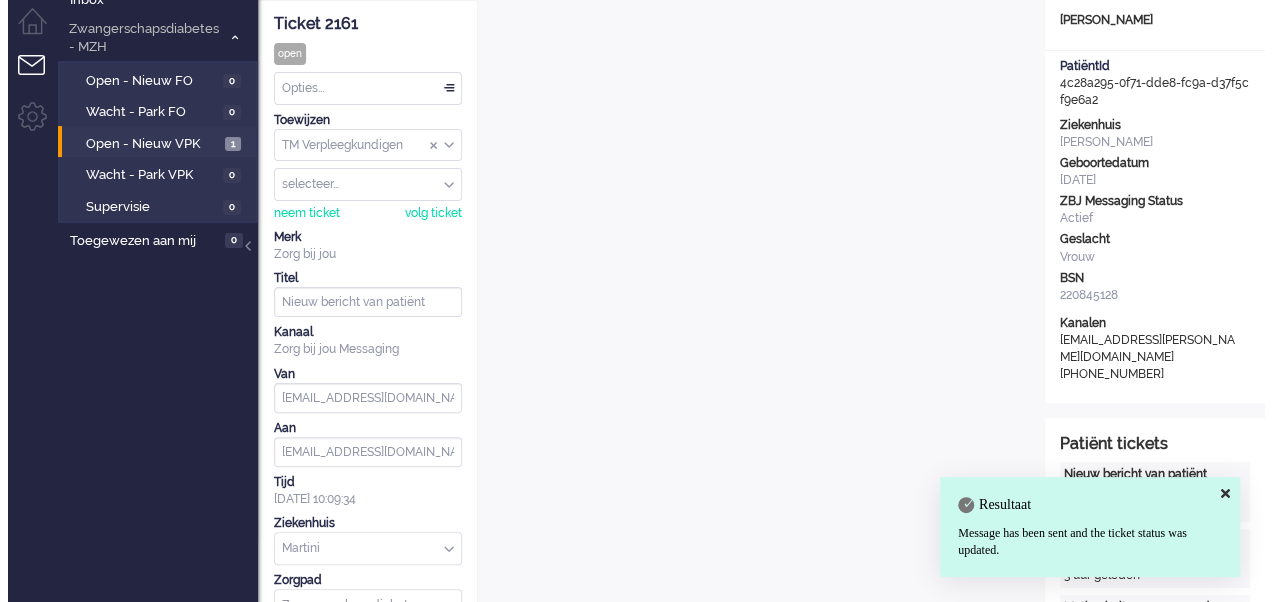scroll, scrollTop: 0, scrollLeft: 0, axis: both 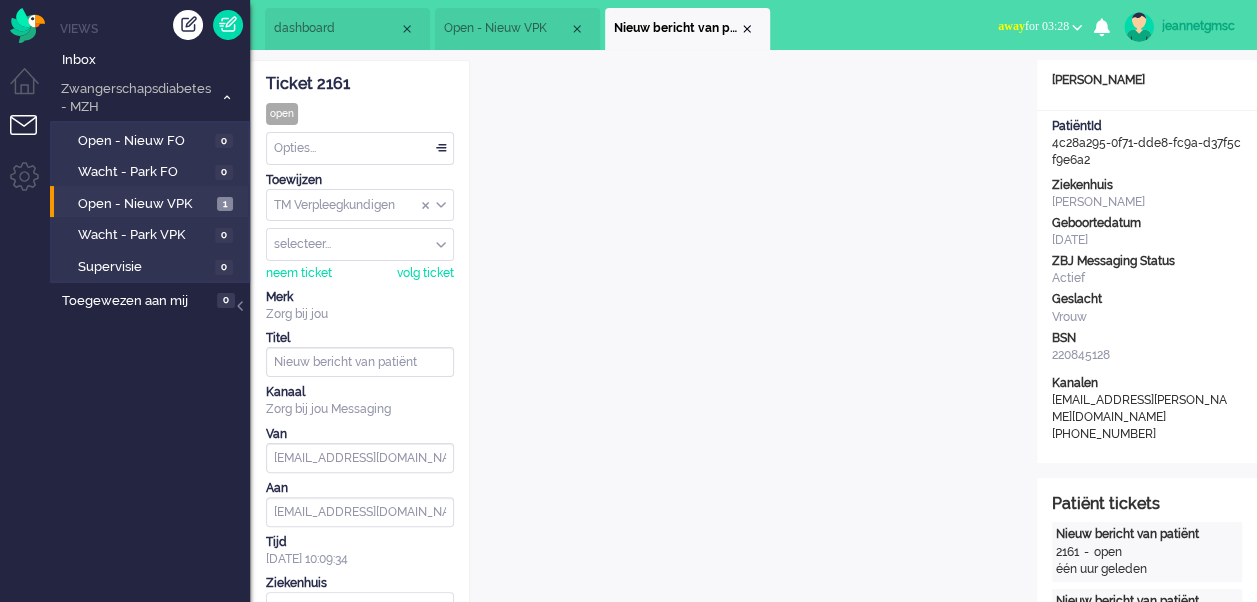 click on "Opties..." at bounding box center (360, 148) 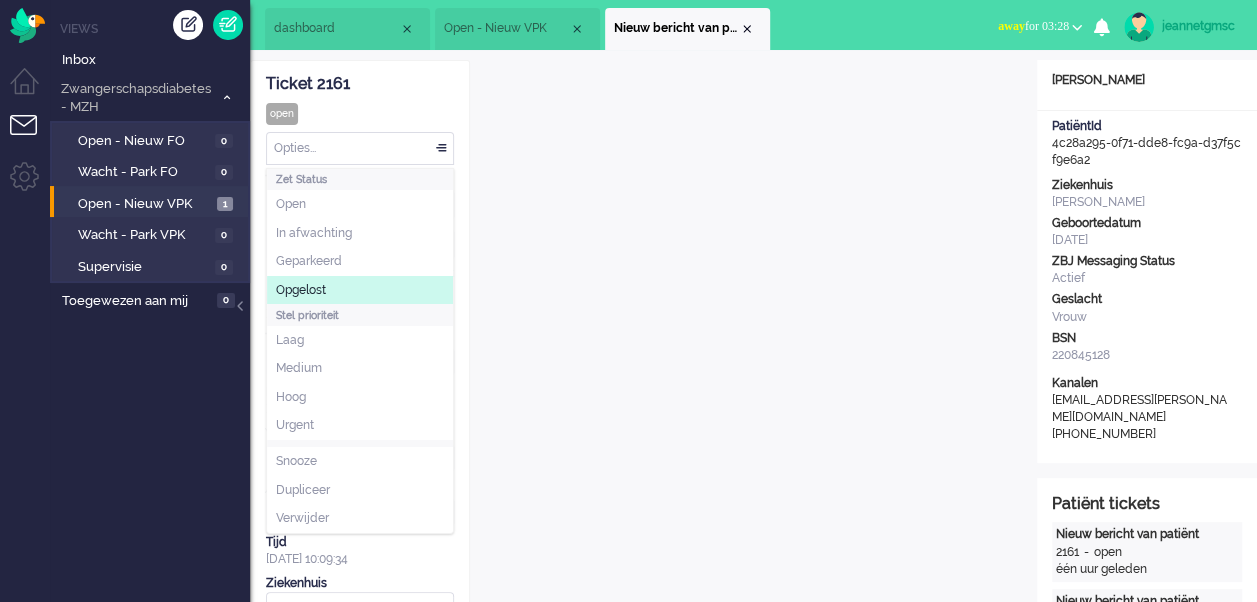 click on "Opgelost" 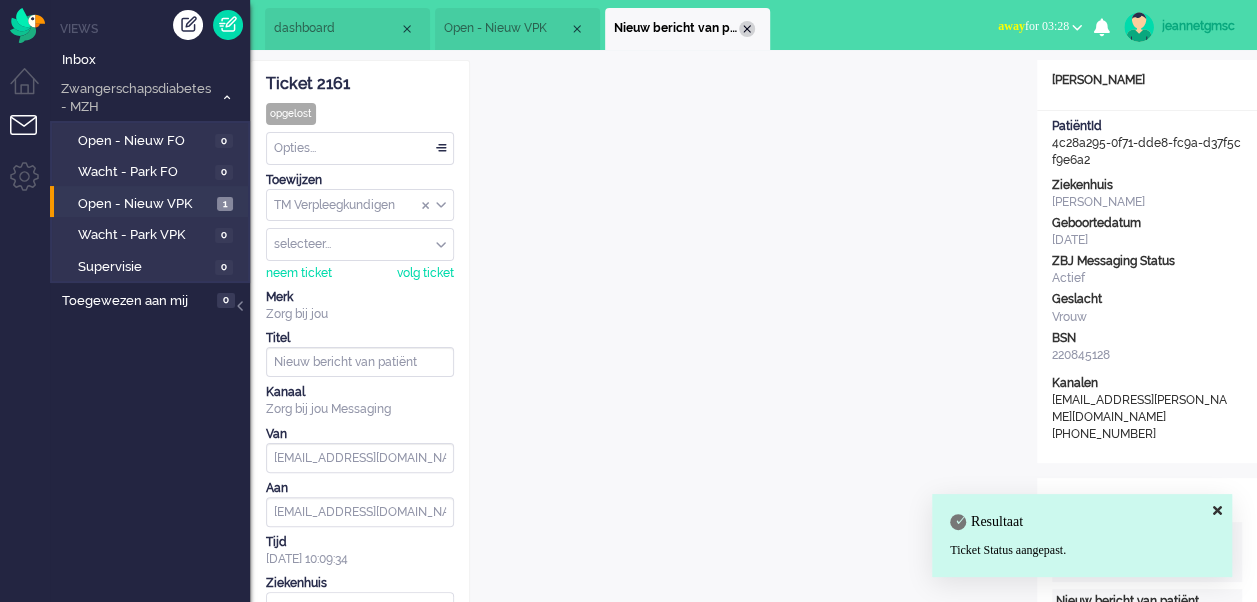 click at bounding box center [747, 29] 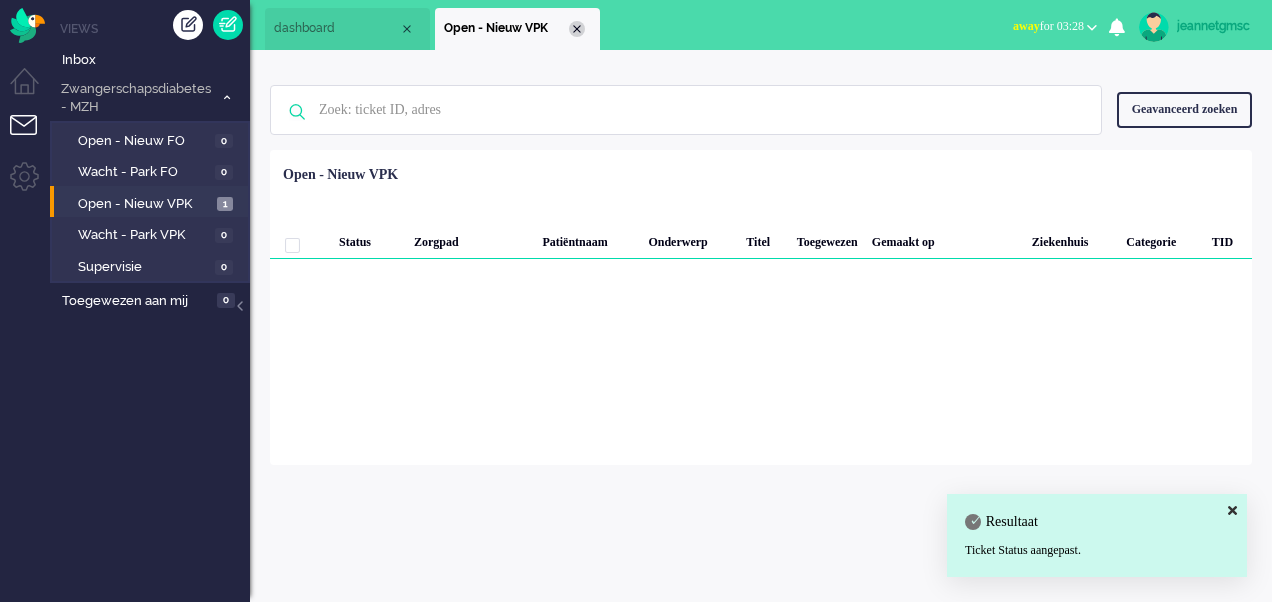 click at bounding box center [577, 29] 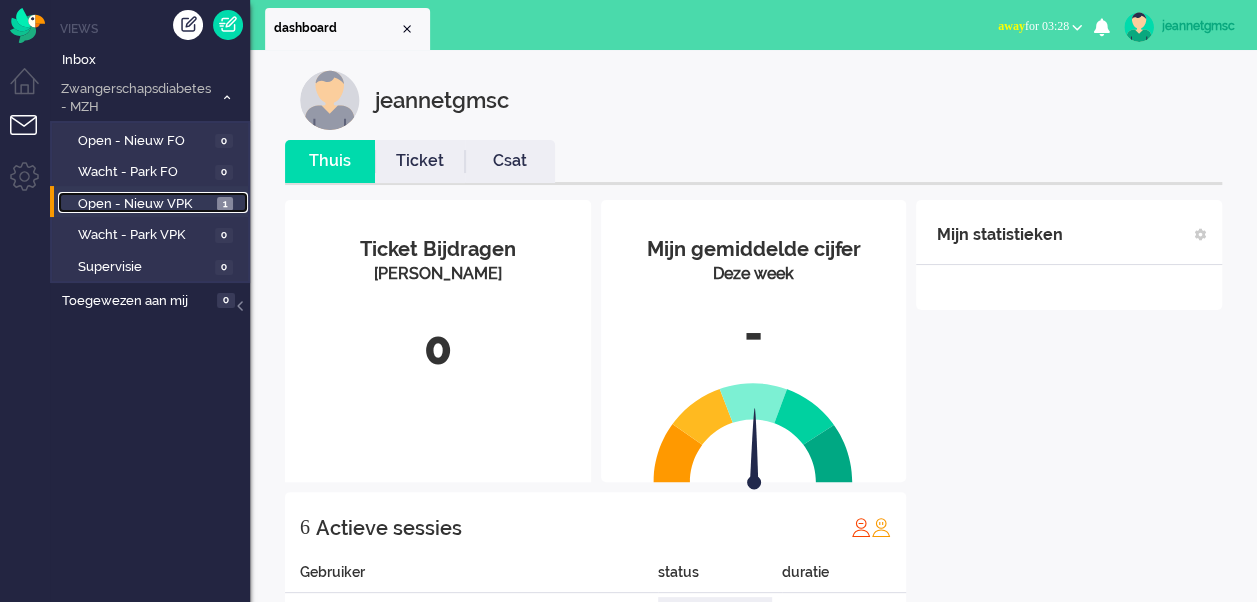 click on "Open - Nieuw VPK" at bounding box center (145, 204) 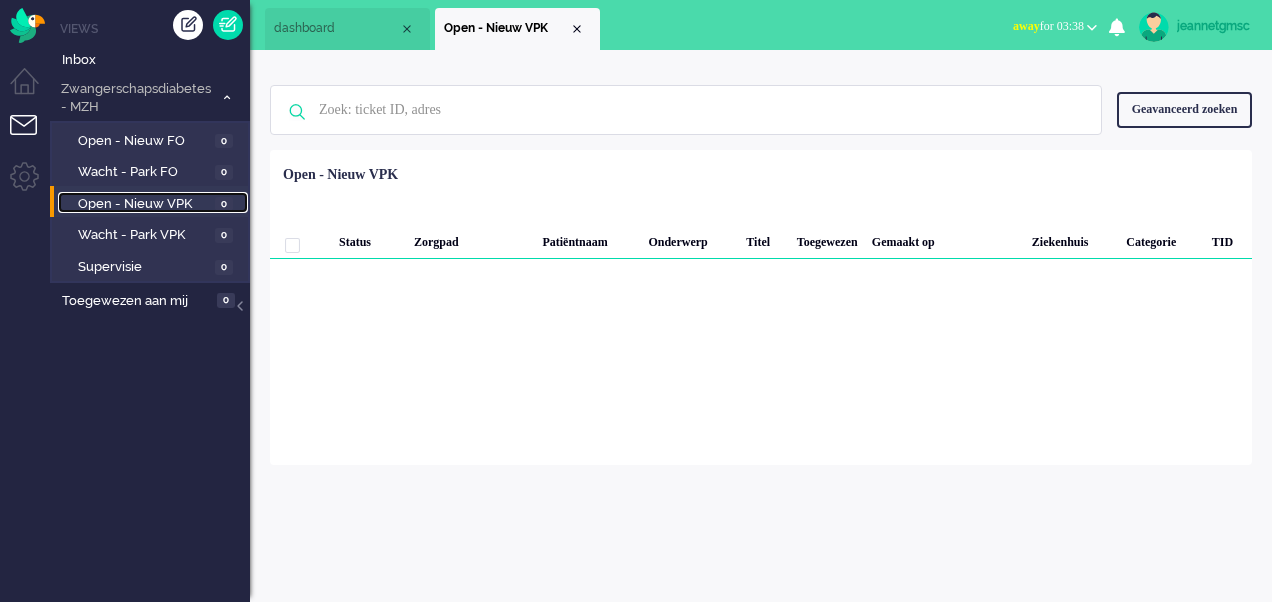 click on "Open - Nieuw VPK" at bounding box center (144, 204) 